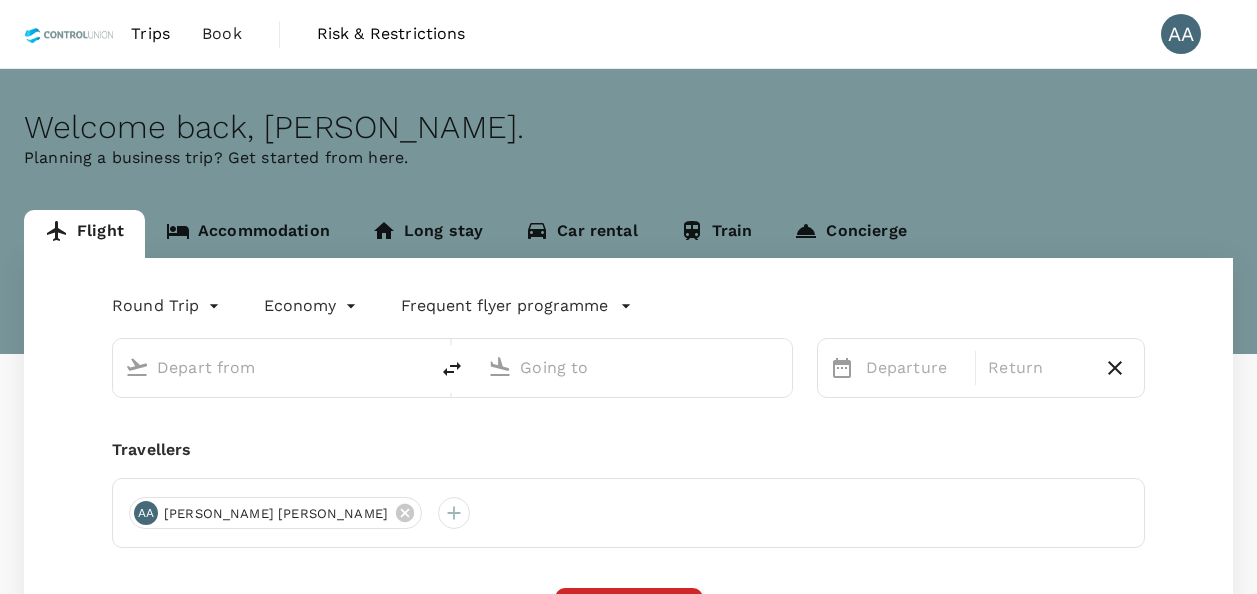 scroll, scrollTop: 0, scrollLeft: 0, axis: both 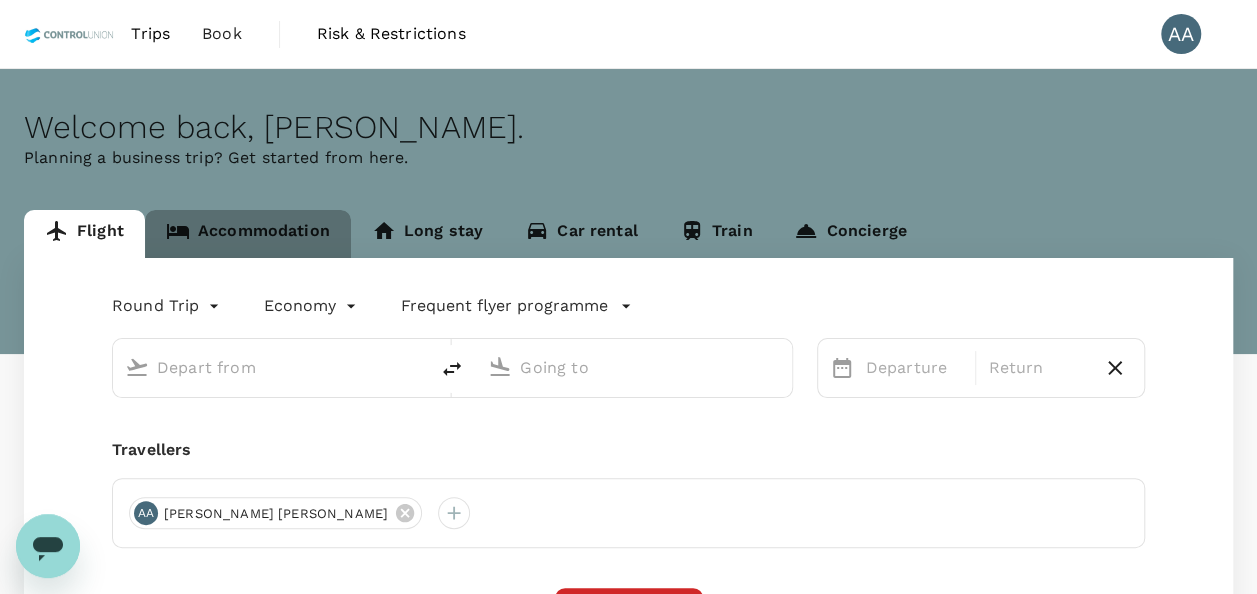 click on "Accommodation" at bounding box center (248, 234) 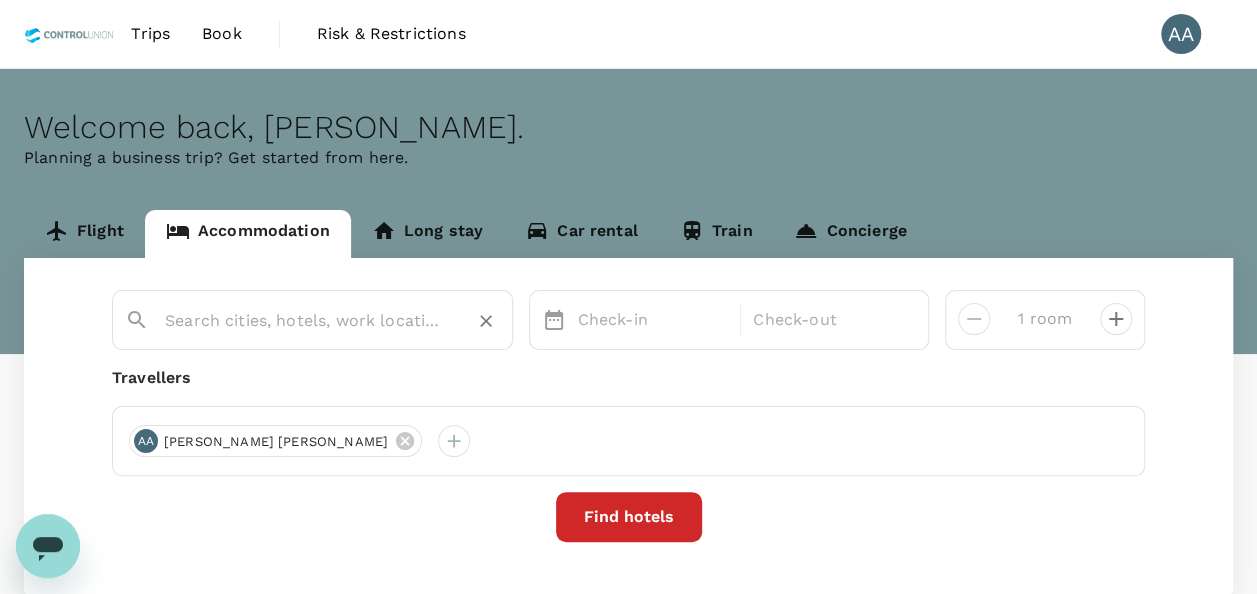 click at bounding box center (304, 320) 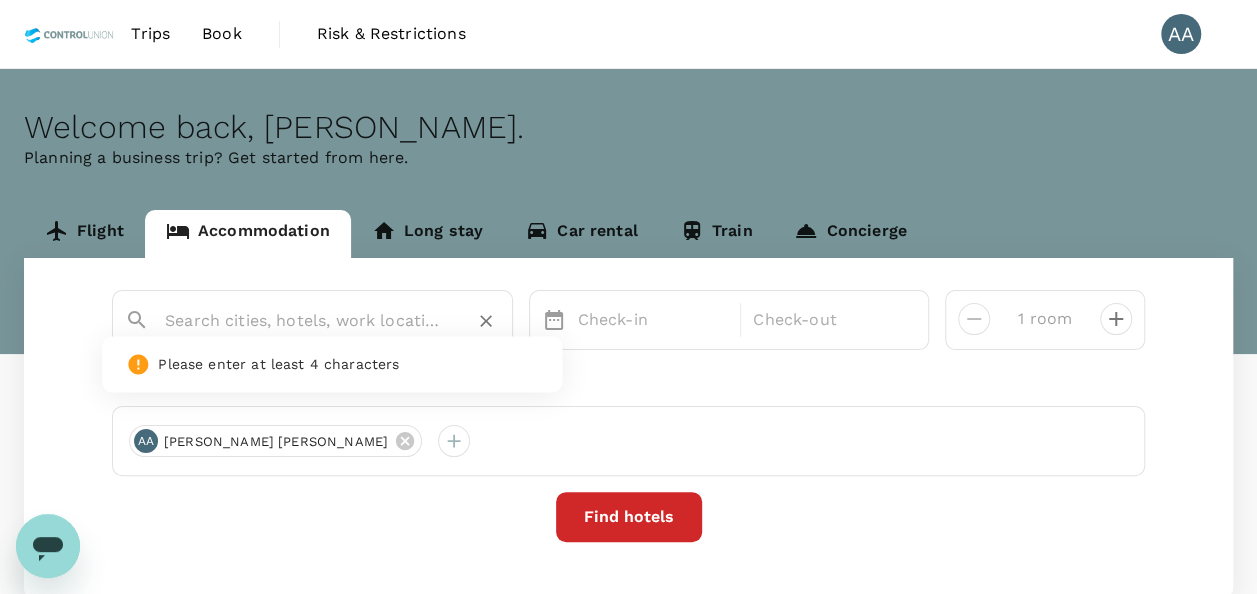 click at bounding box center (304, 320) 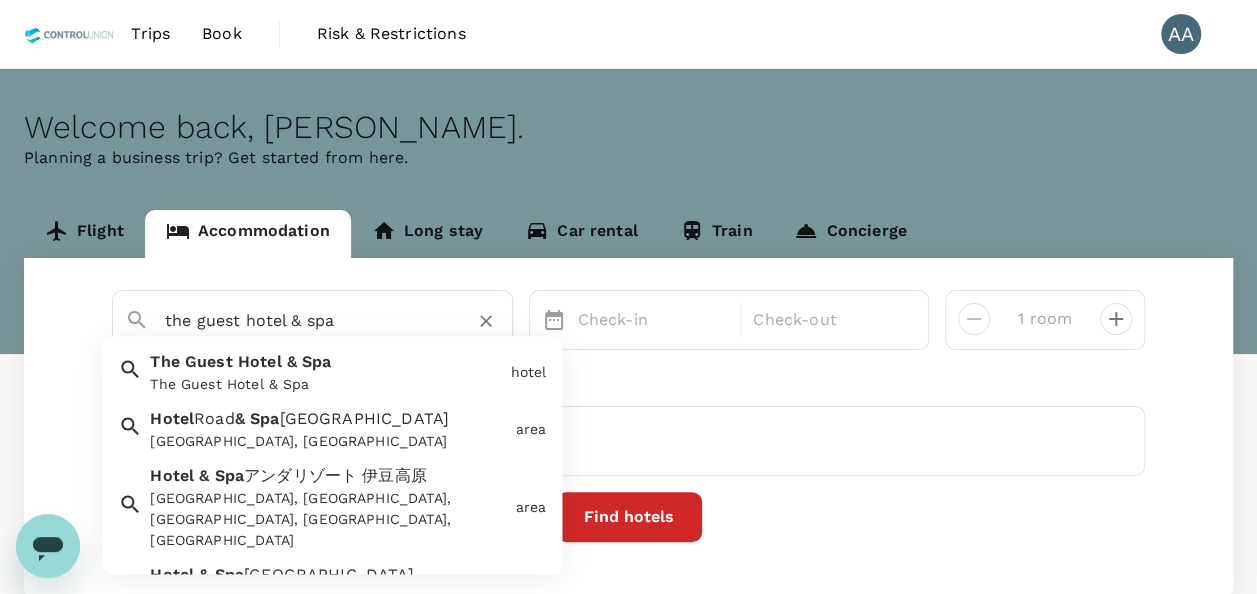click on "Spa" at bounding box center (316, 362) 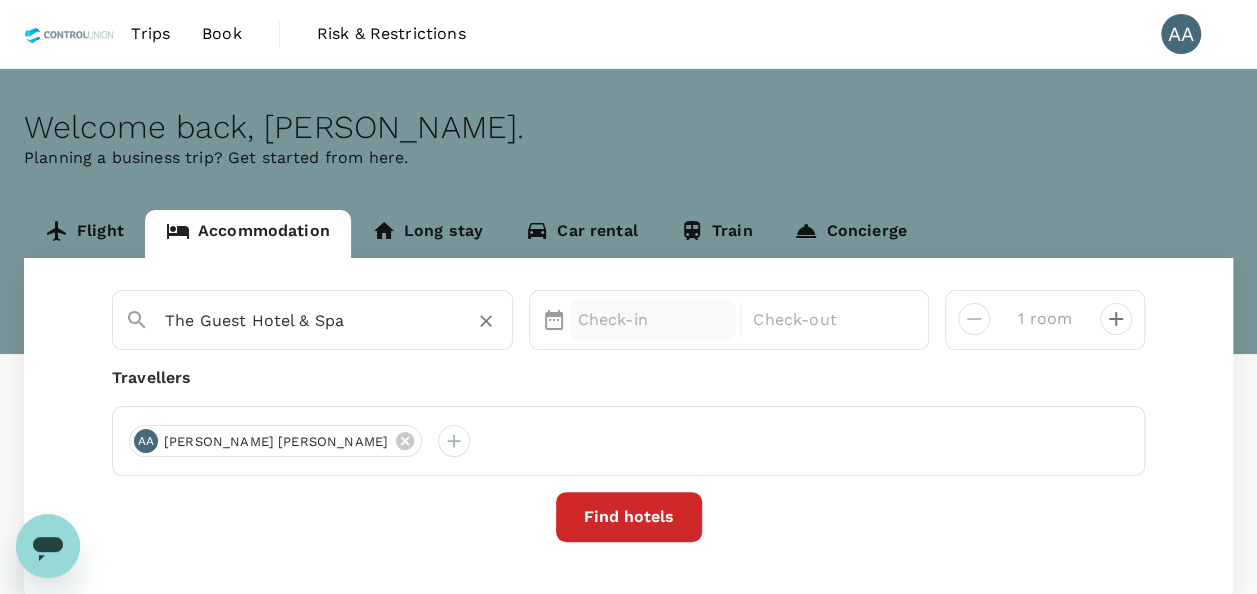 type on "The Guest Hotel & Spa" 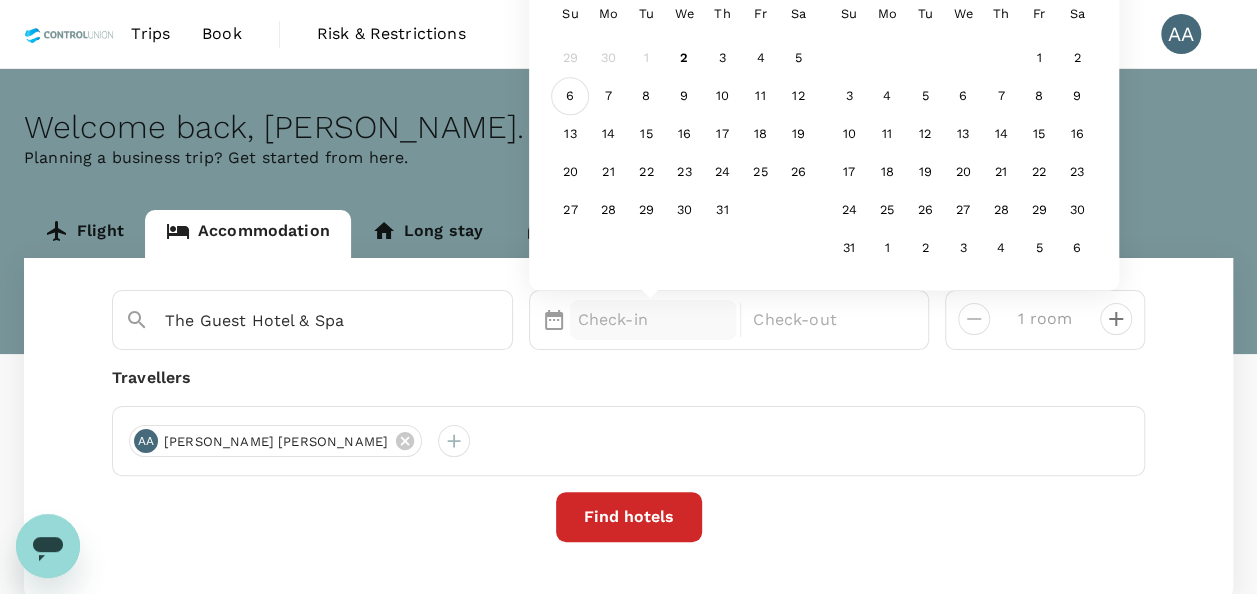 click on "6" at bounding box center [570, 97] 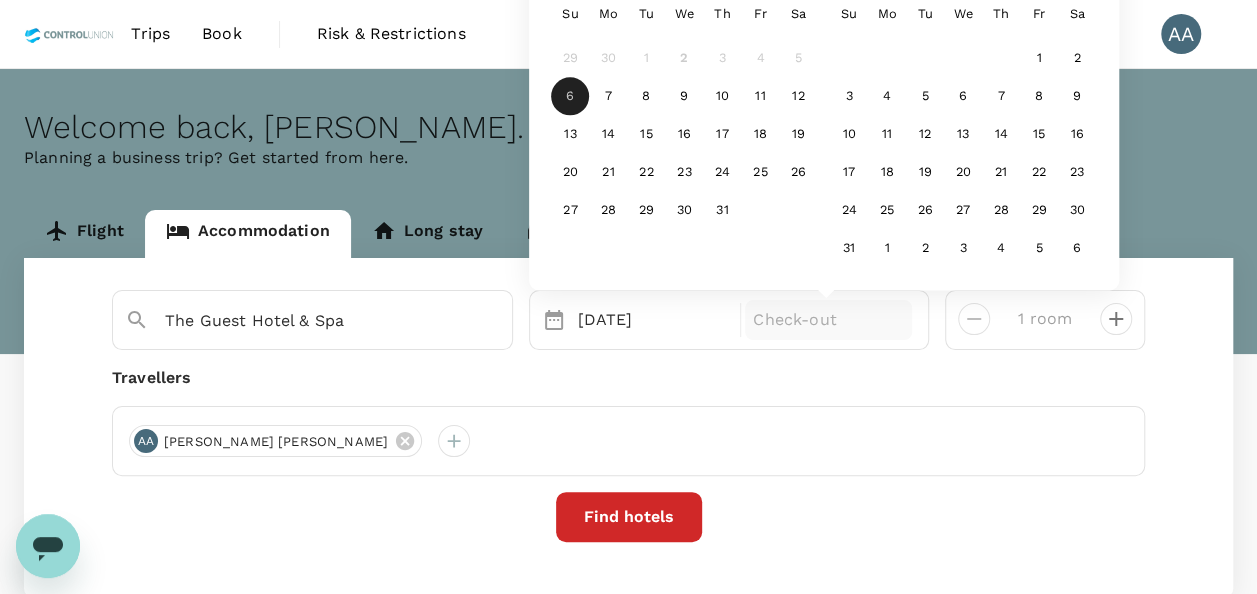 click on "Check-out" at bounding box center [828, 320] 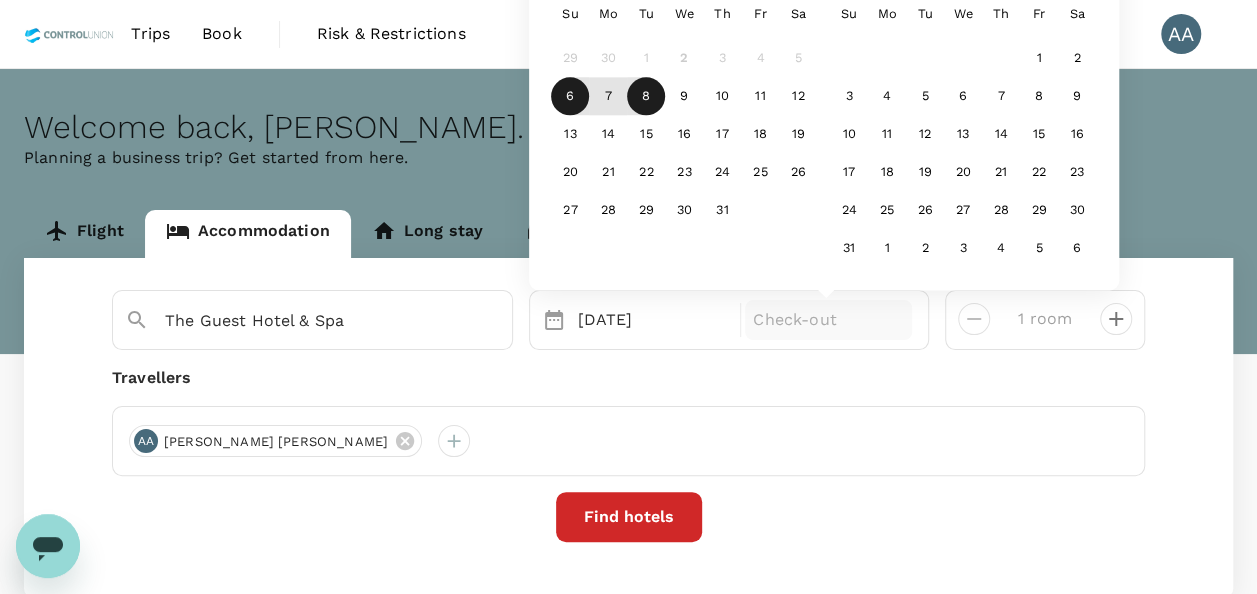 click on "8" at bounding box center (646, 97) 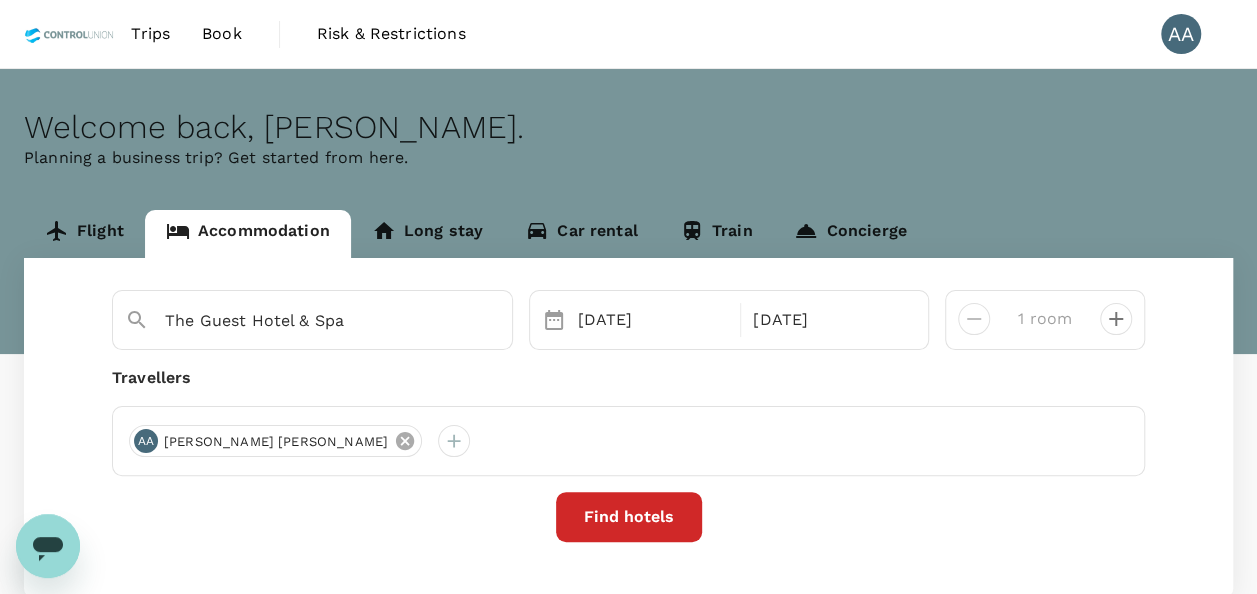 click 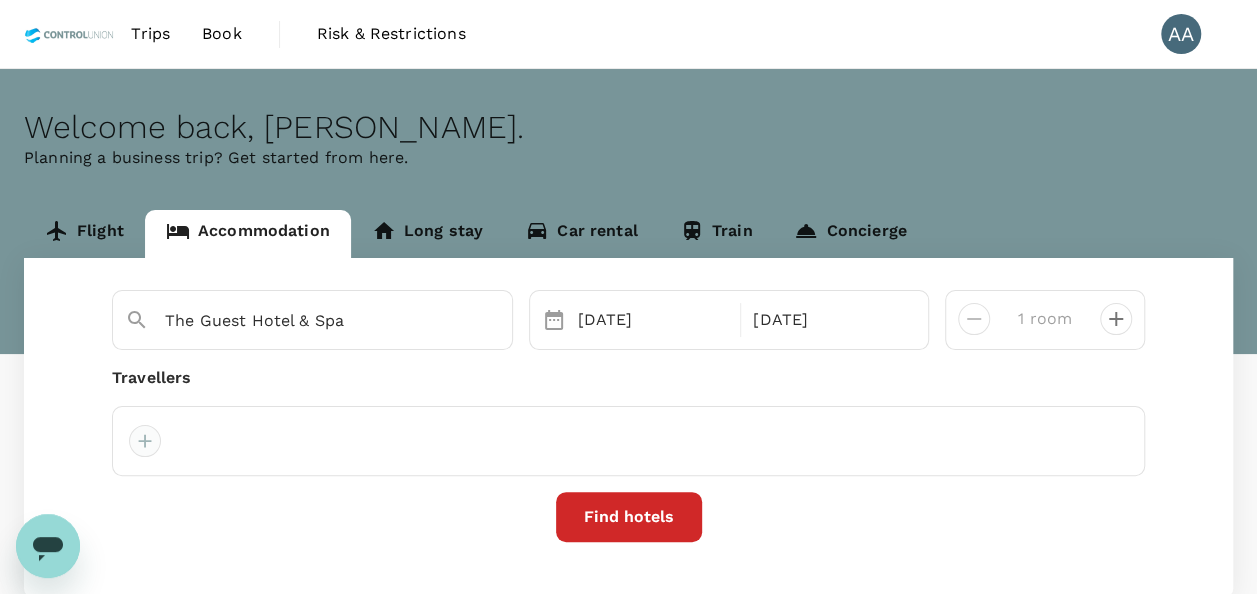 click at bounding box center [145, 441] 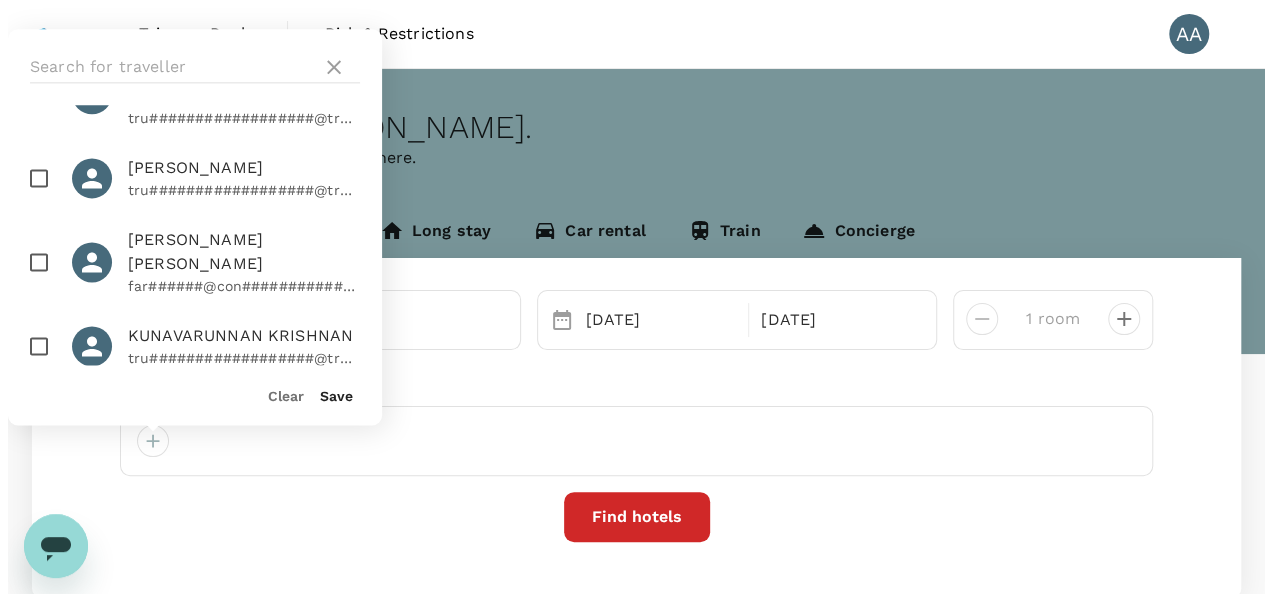 scroll, scrollTop: 300, scrollLeft: 0, axis: vertical 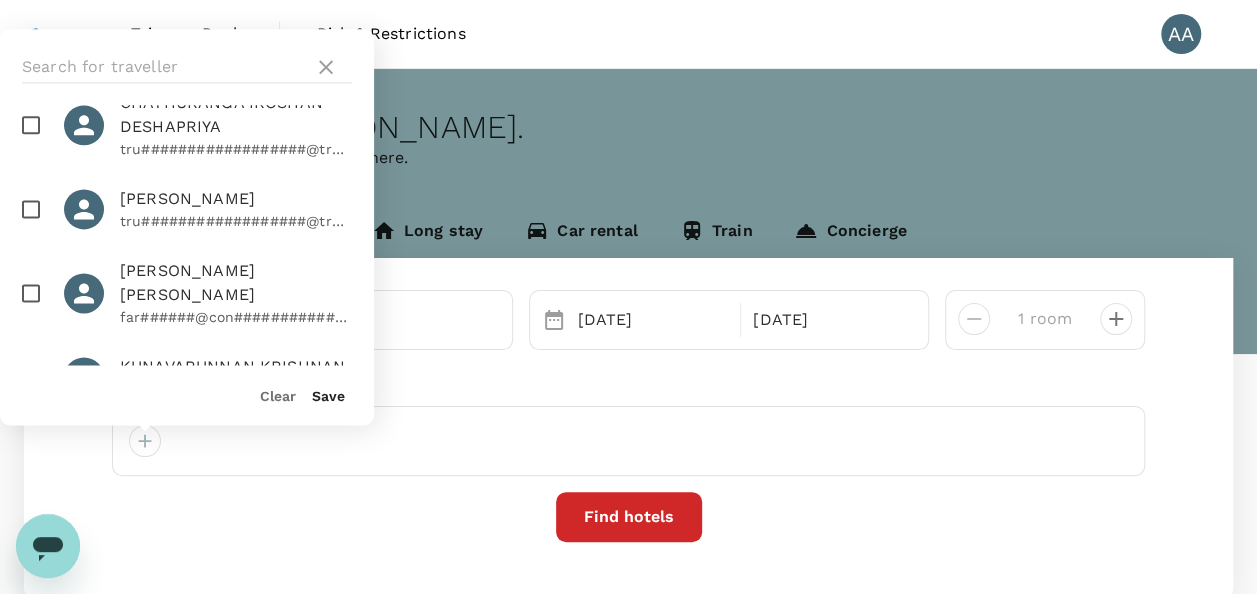 click at bounding box center (31, 293) 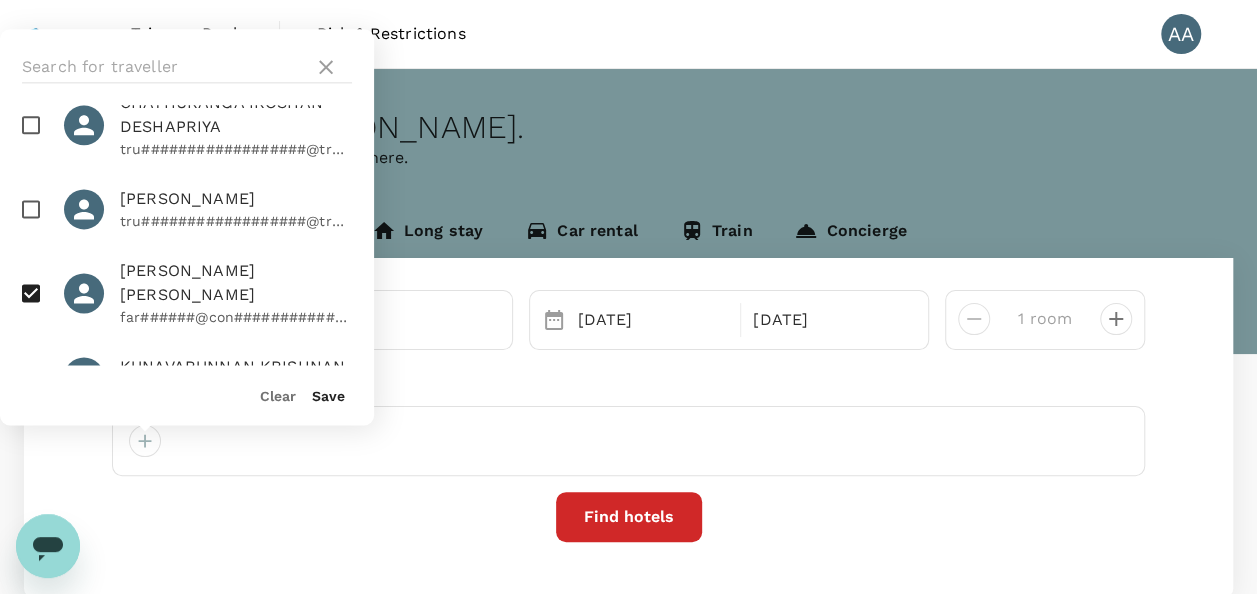 click on "Save" at bounding box center [328, 396] 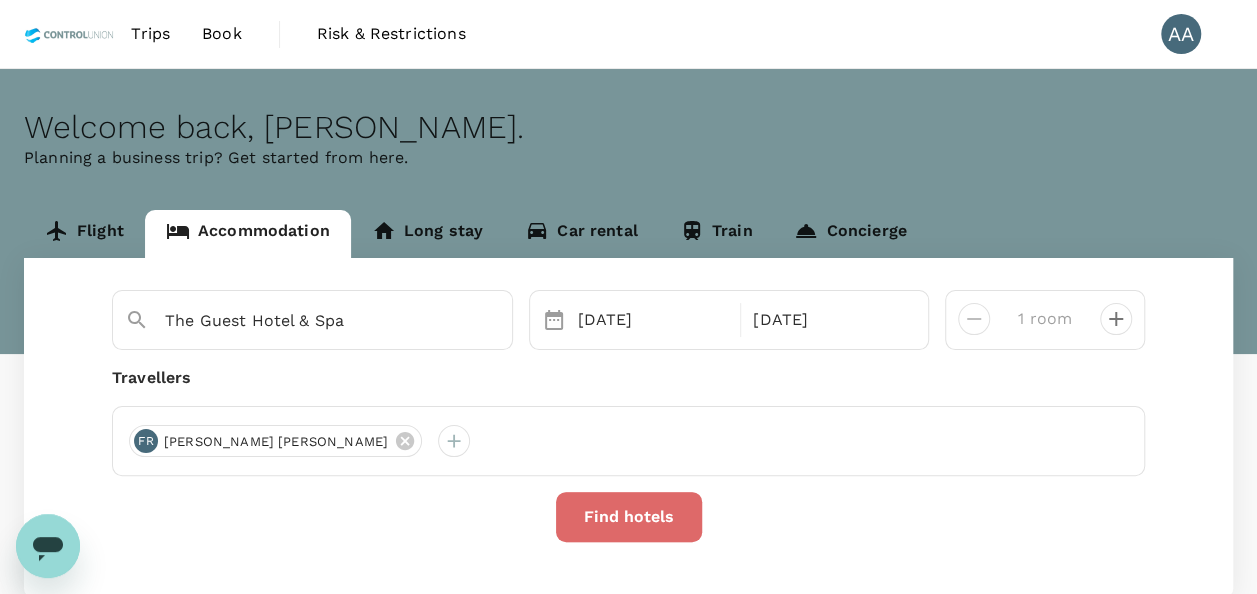 click on "Find hotels" at bounding box center [629, 517] 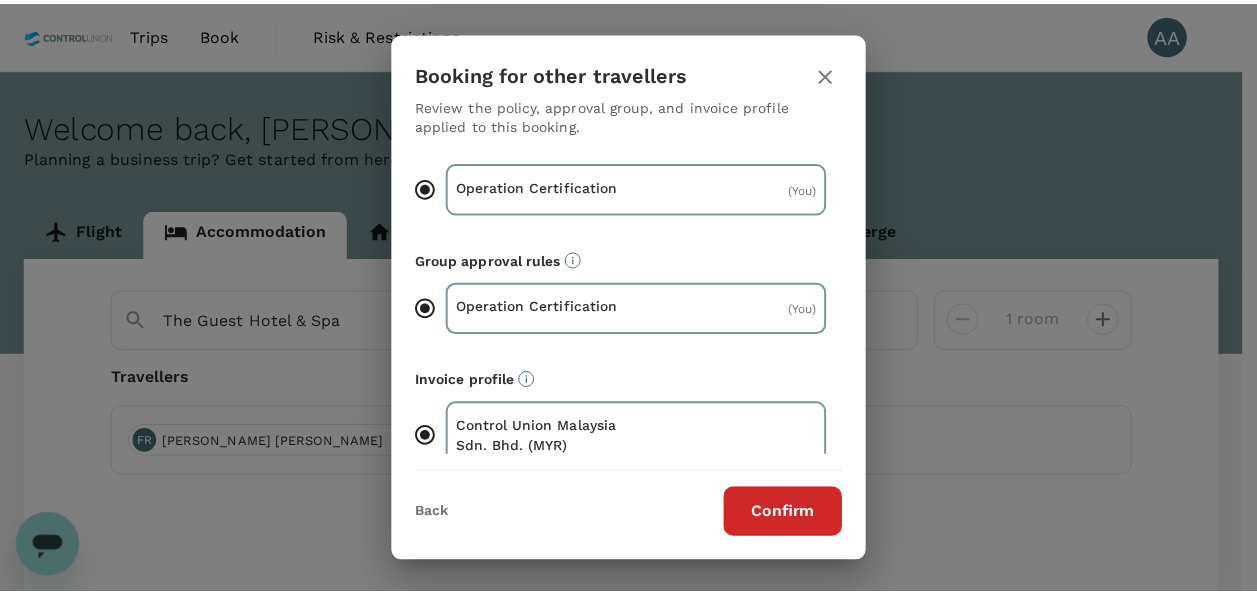 scroll, scrollTop: 55, scrollLeft: 0, axis: vertical 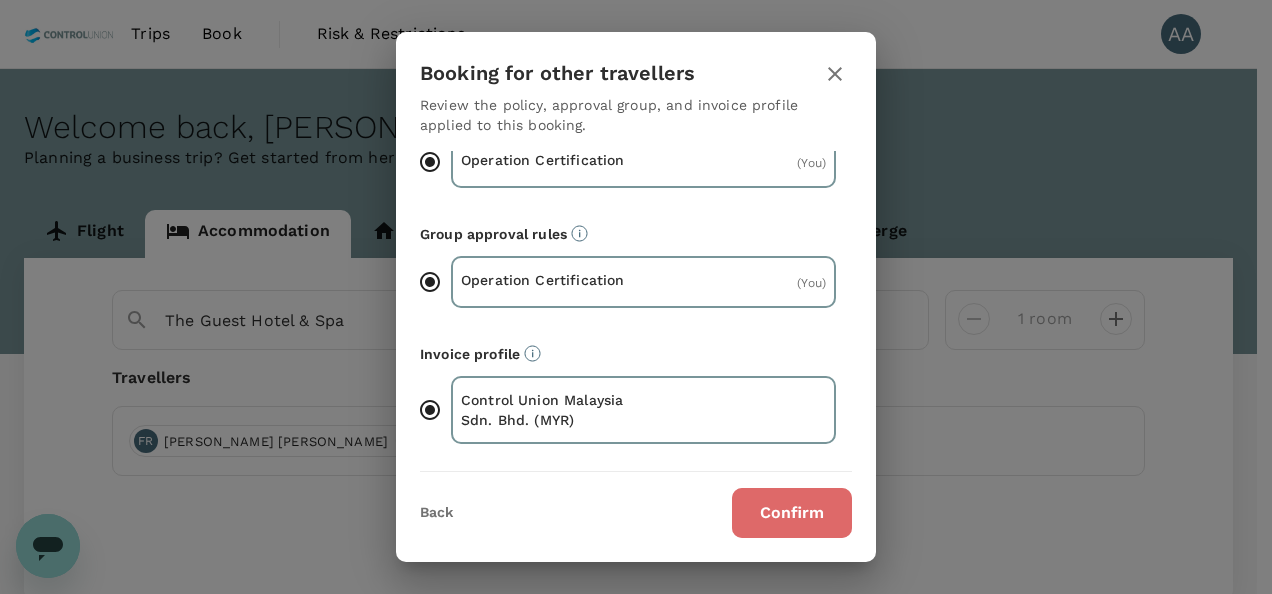 click on "Confirm" at bounding box center [792, 513] 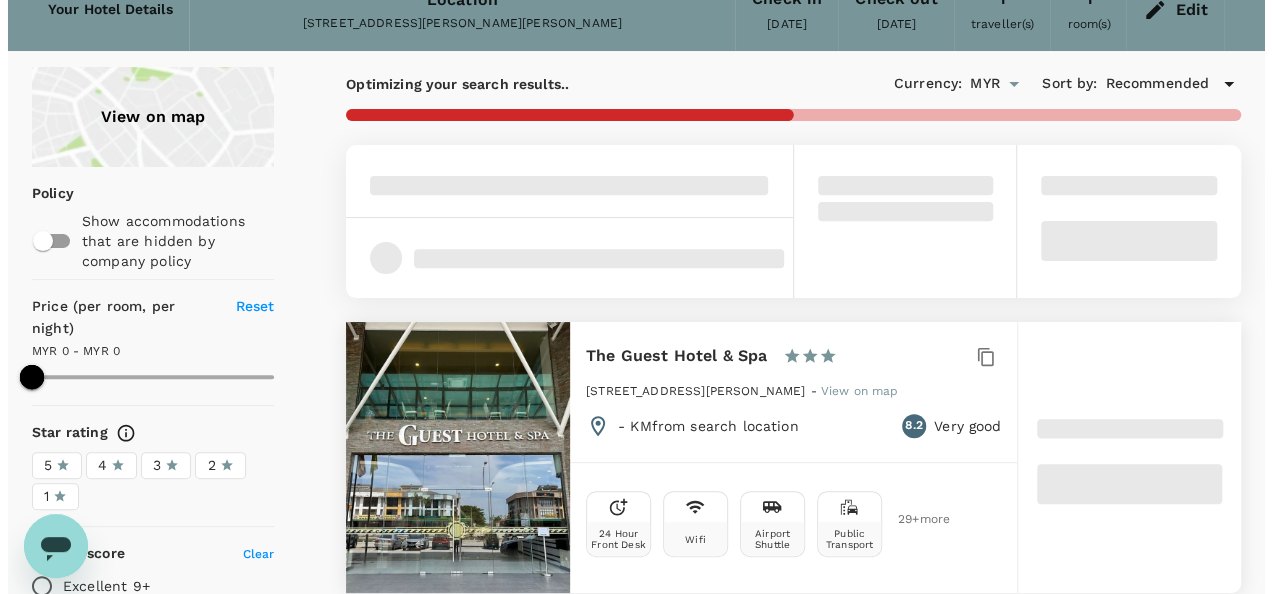 scroll, scrollTop: 200, scrollLeft: 0, axis: vertical 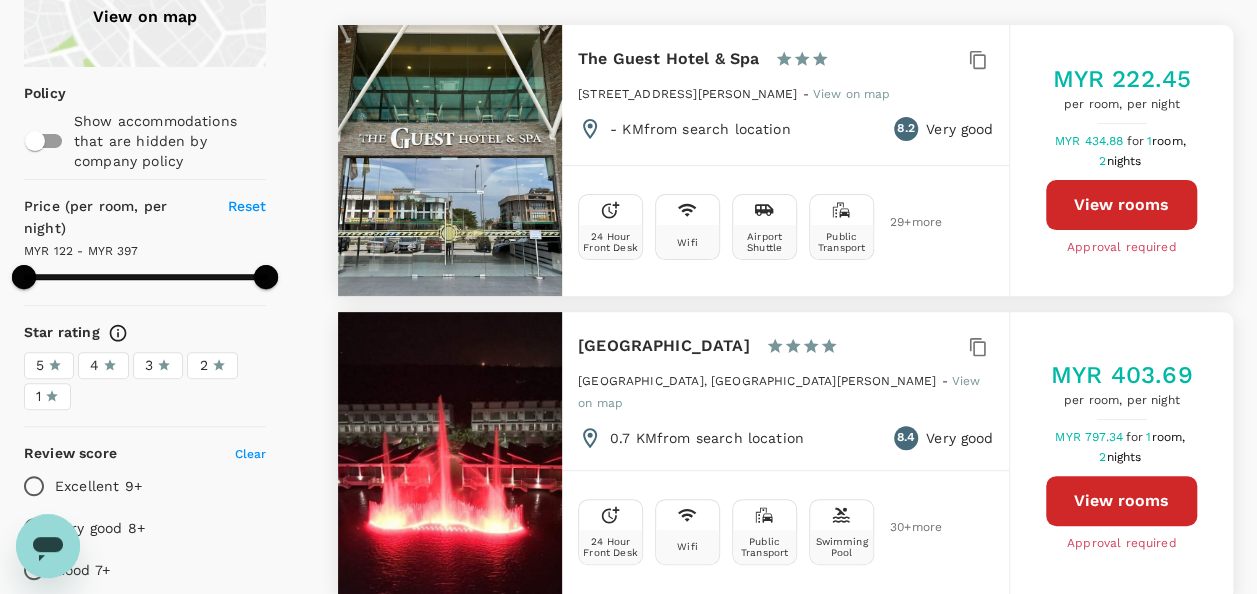 click on "View rooms" at bounding box center [1121, 205] 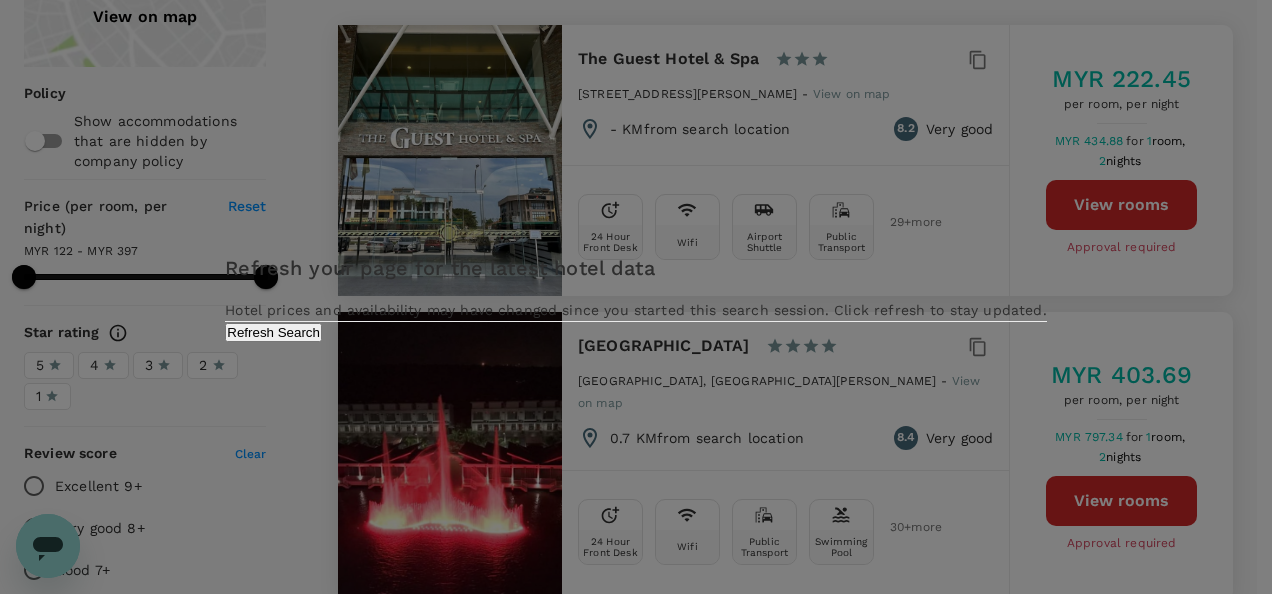 click on "Refresh Search" at bounding box center [273, 332] 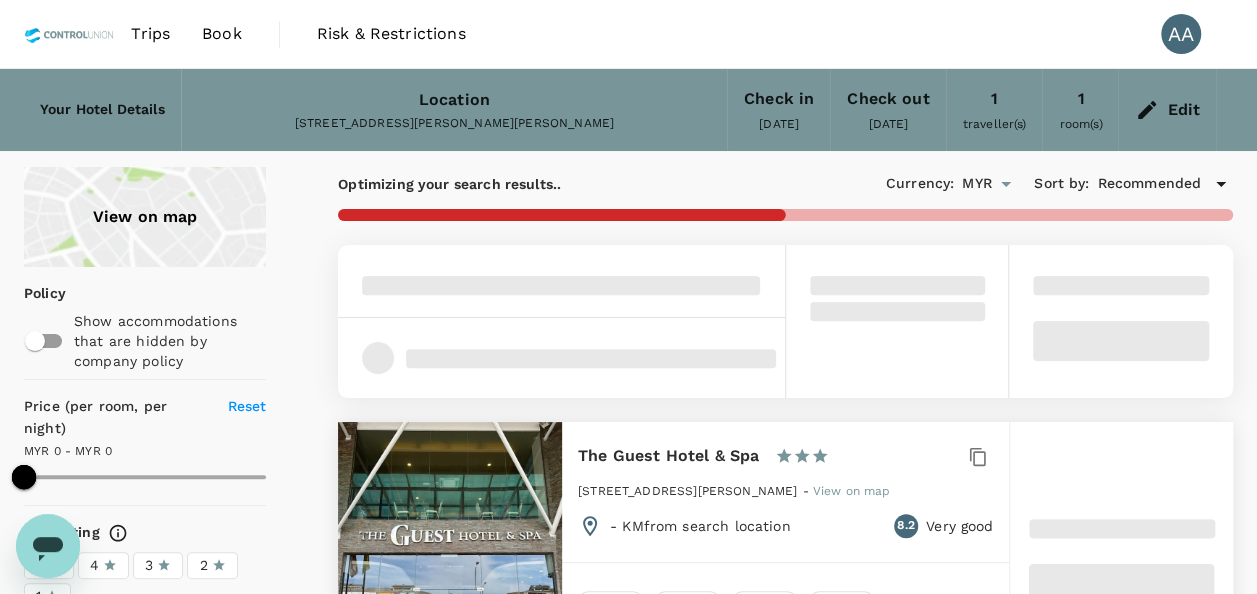 scroll, scrollTop: 200, scrollLeft: 0, axis: vertical 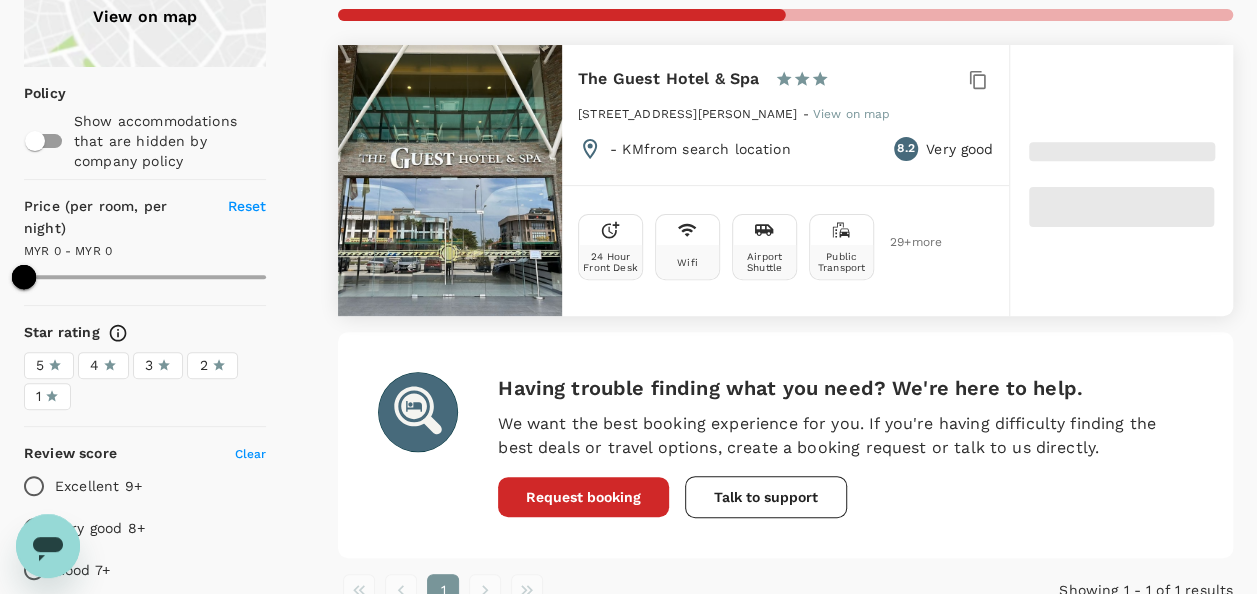 type on "395.75" 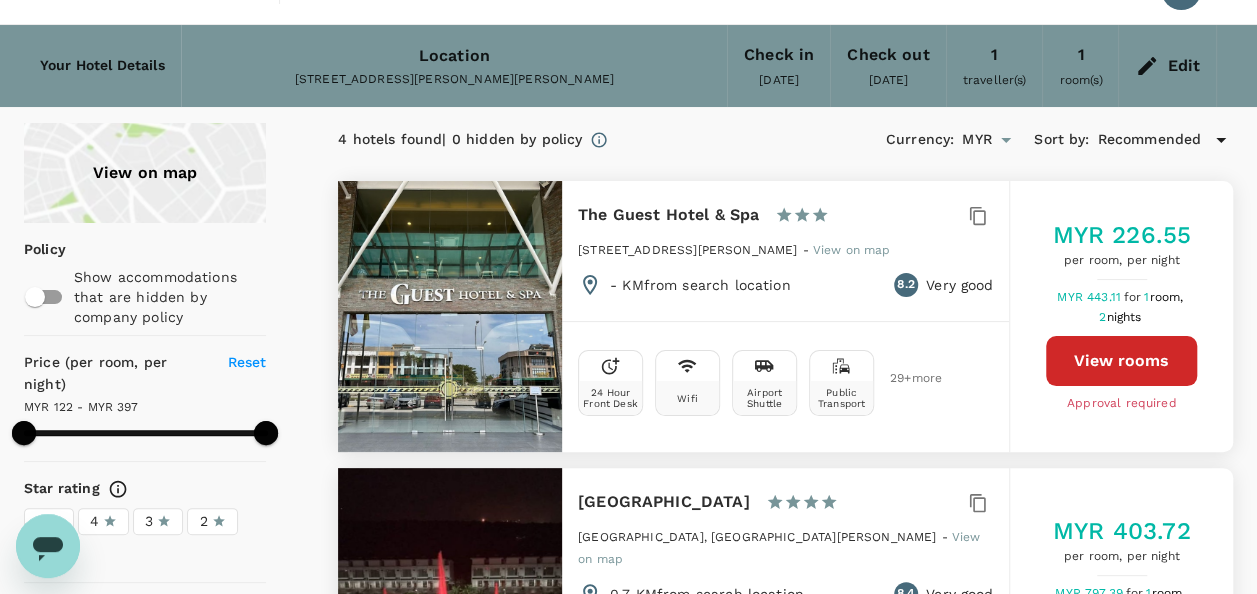scroll, scrollTop: 0, scrollLeft: 0, axis: both 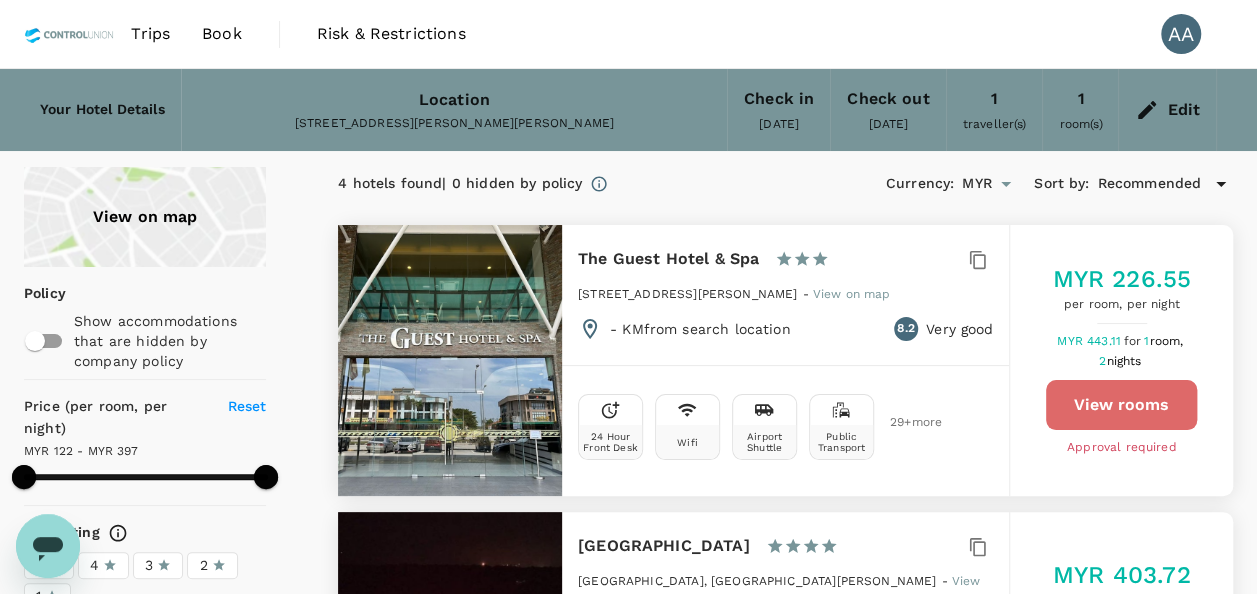 click on "View rooms" at bounding box center (1121, 405) 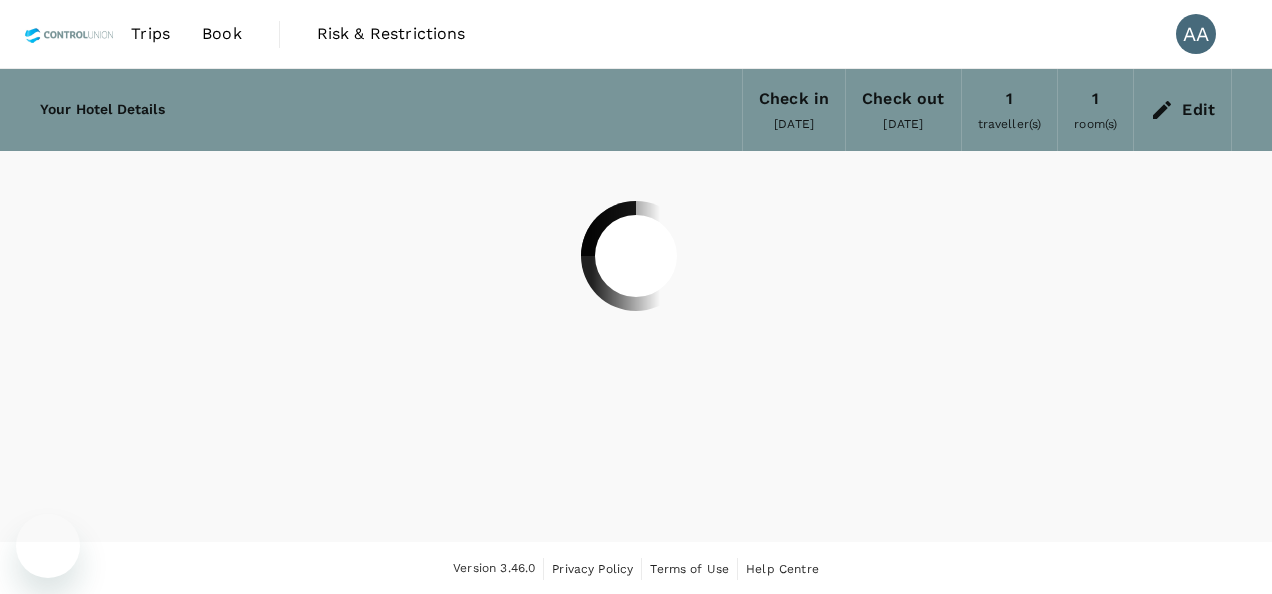 scroll, scrollTop: 0, scrollLeft: 0, axis: both 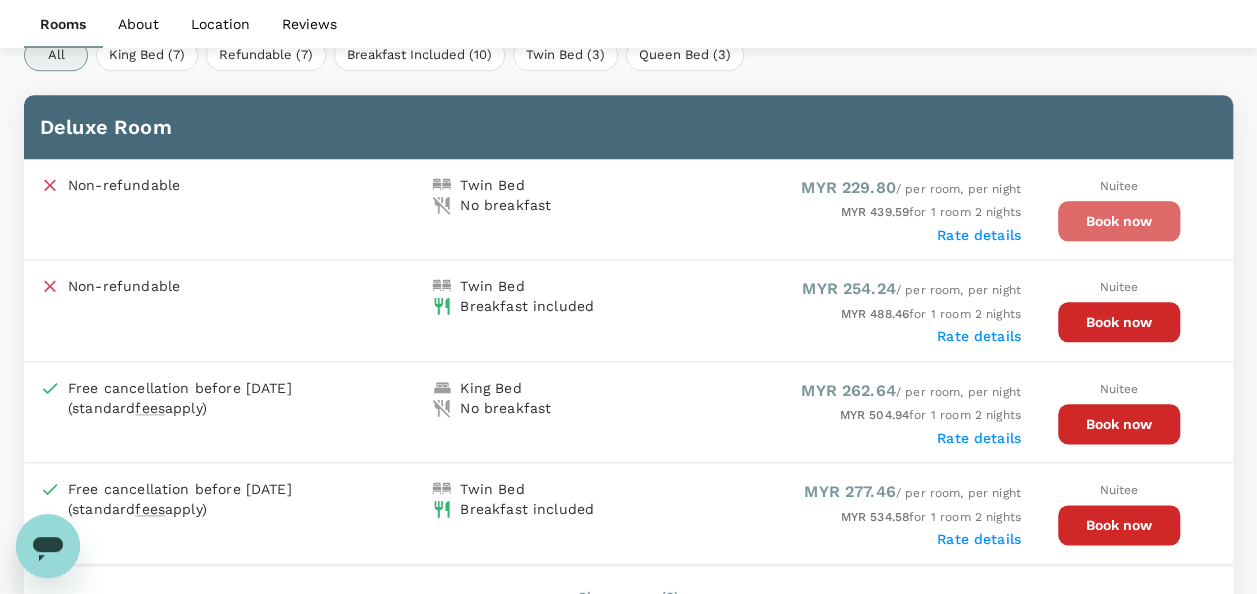 click on "Book now" at bounding box center [1119, 221] 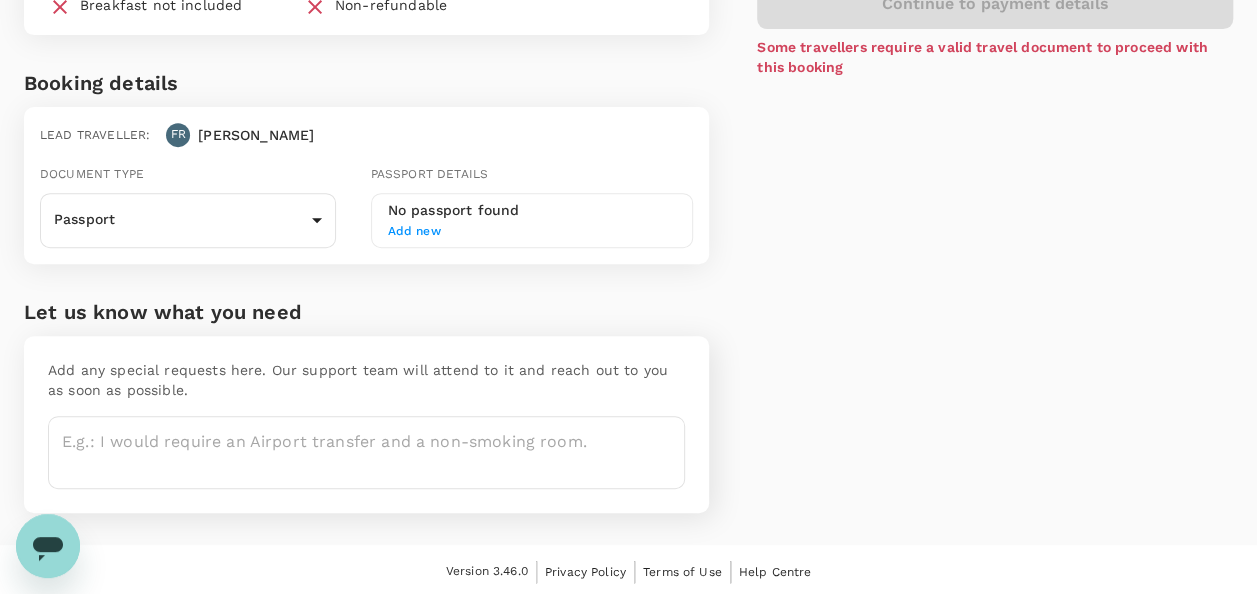 scroll, scrollTop: 352, scrollLeft: 0, axis: vertical 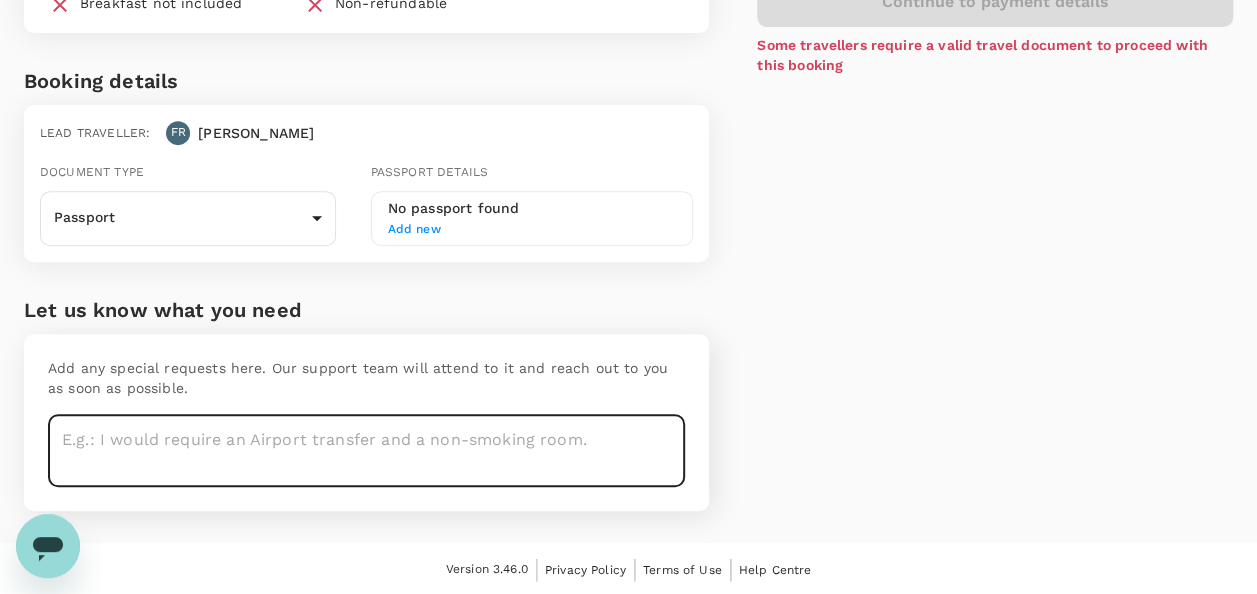 click at bounding box center (366, 450) 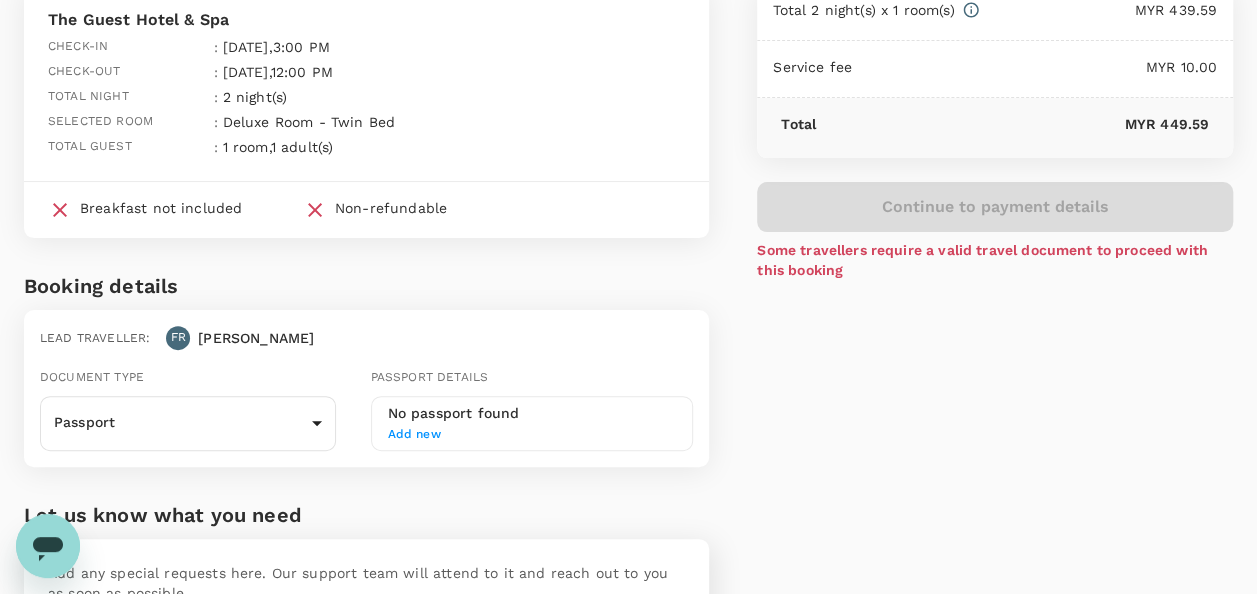 scroll, scrollTop: 300, scrollLeft: 0, axis: vertical 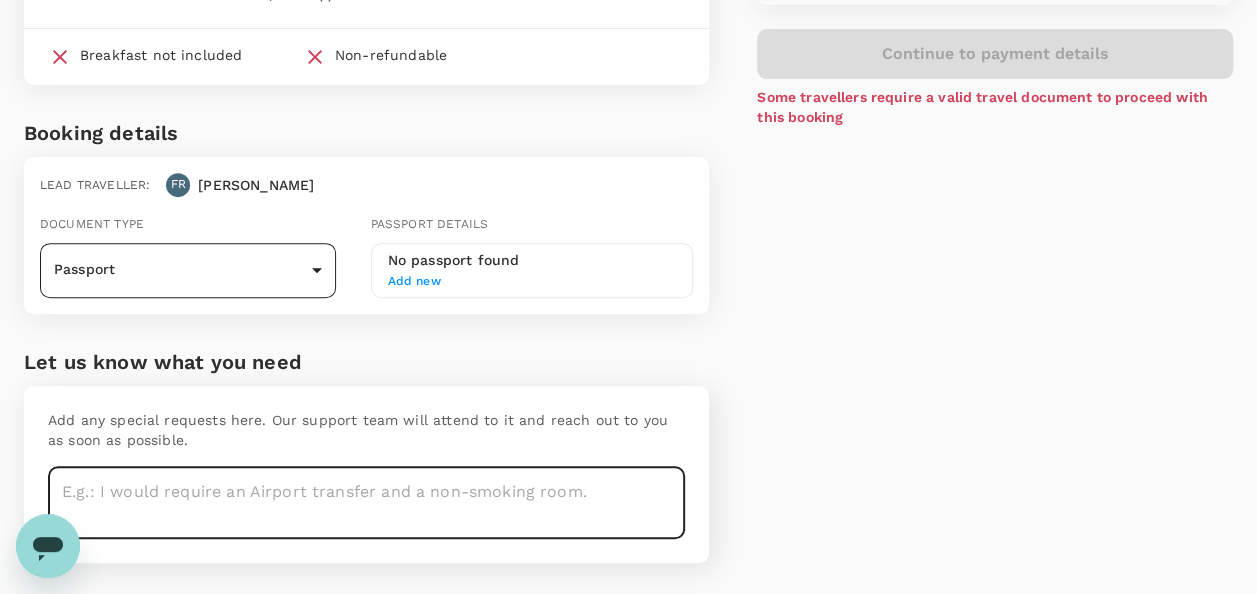 drag, startPoint x: 338, startPoint y: 284, endPoint x: 310, endPoint y: 276, distance: 29.12044 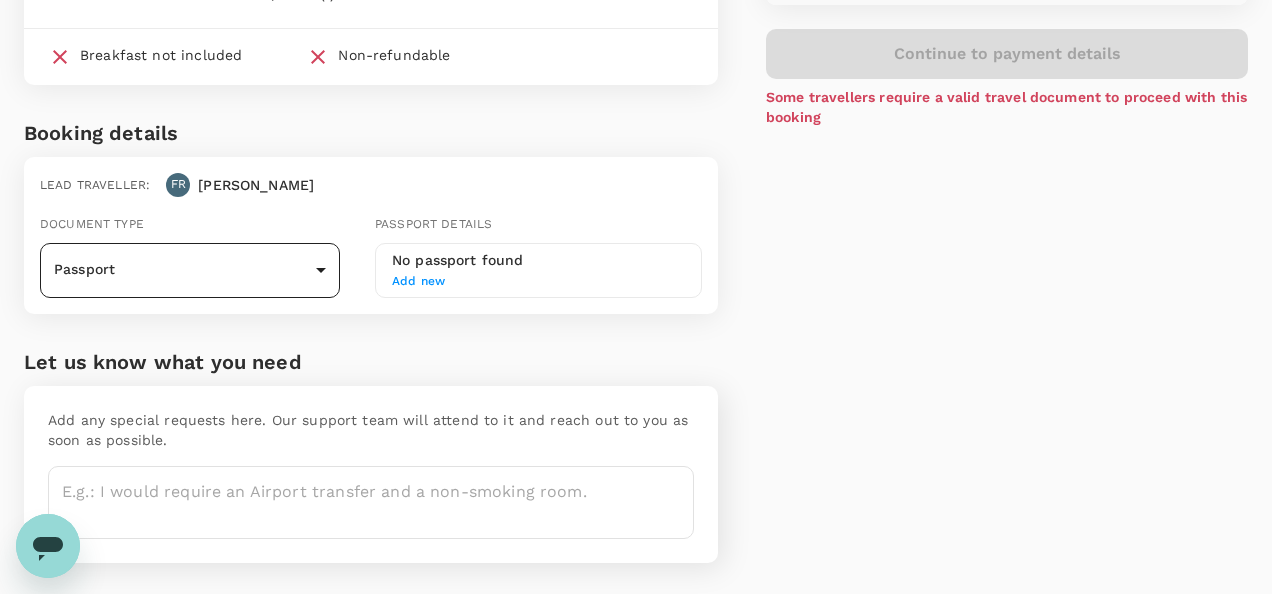 click on "Back to hotel details Review selection You've selected The Guest Hotel & Spa Check-in : [DATE]  3:00 PM Check-out : [DATE]  12:00 PM Total night : 2   night(s) Selected room : Deluxe Room - Twin Bed Total guest : 1   room ,  1   adult(s) Breakfast not included Non-refundable Booking details Lead traveller : FR [PERSON_NAME] Document type Passport Passport ​ Passport details No passport found Add new Let us know what you need Add any special requests here. Our support team will attend to it and reach out to you as soon as possible. x ​ Price Summary Total 2 night(s) x 1 room(s) MYR 439.59 Service fee MYR 10.00 Total MYR 449.59 Continue to payment details Some travellers require a valid travel document to proceed with this booking Version 3.46.0 Privacy Policy Terms of Use Help Centre Edit View details" at bounding box center (636, 174) 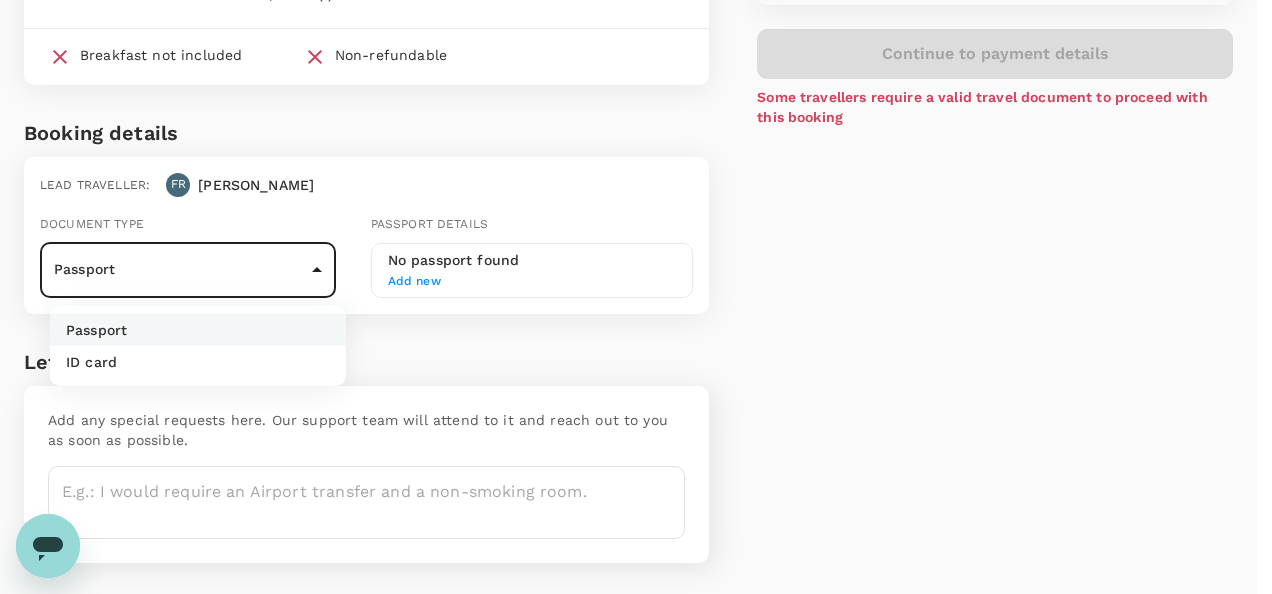 click on "ID card" at bounding box center [198, 362] 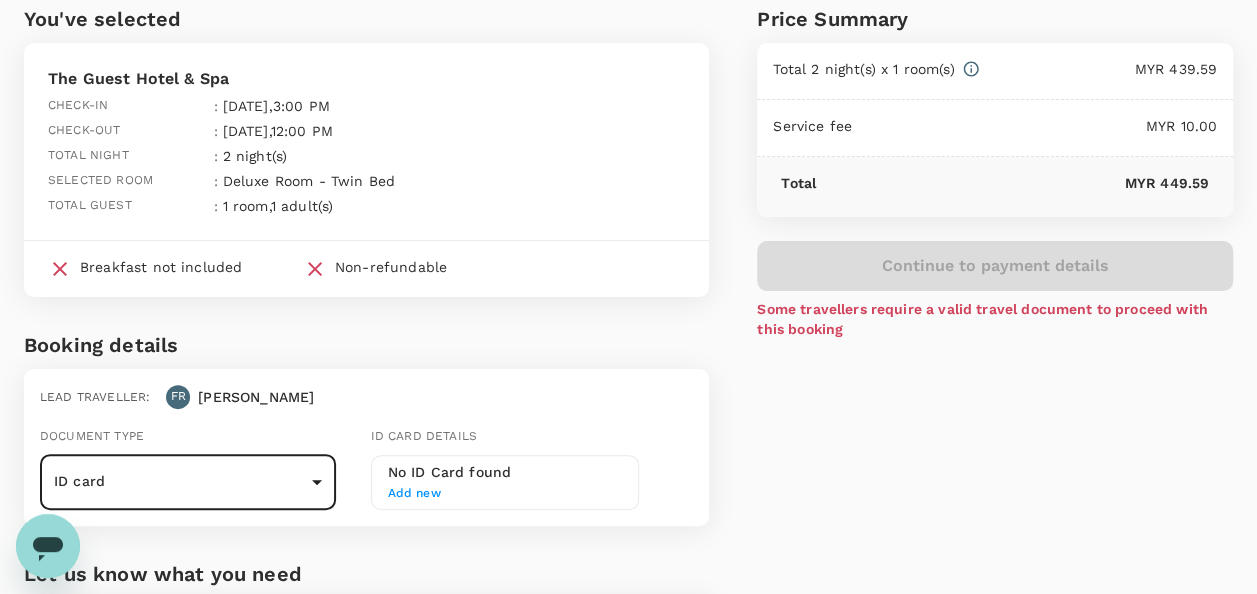 scroll, scrollTop: 200, scrollLeft: 0, axis: vertical 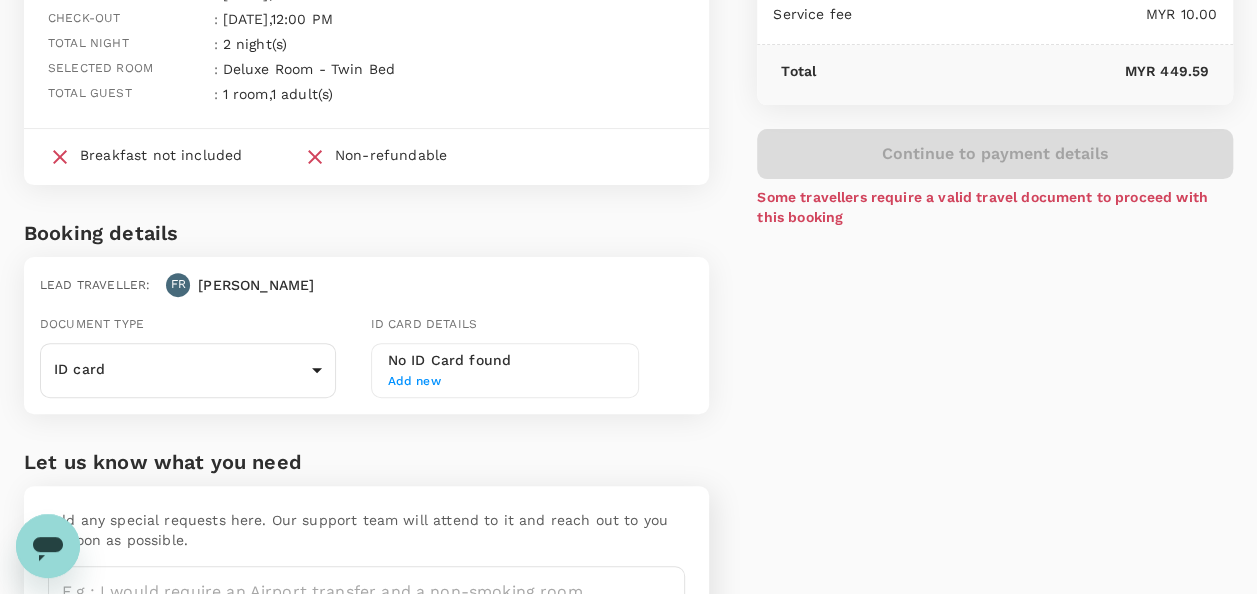 click on "FR" at bounding box center (178, 285) 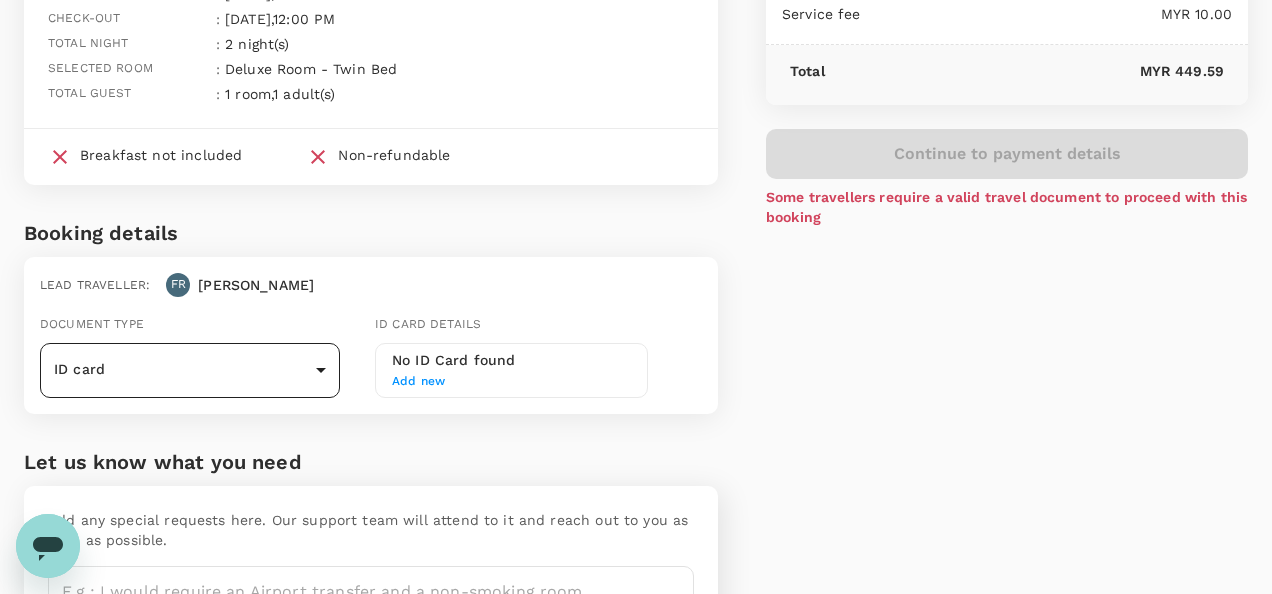 click on "Back to hotel details Review selection You've selected The Guest Hotel & Spa Check-in : [DATE]  3:00 PM Check-out : [DATE]  12:00 PM Total night : 2   night(s) Selected room : Deluxe Room - Twin Bed Total guest : 1   room ,  1   adult(s) Breakfast not included Non-refundable Booking details Lead traveller : FR [PERSON_NAME] Document type ID card Id card ​ Id card details No ID Card found Add new Let us know what you need Add any special requests here. Our support team will attend to it and reach out to you as soon as possible. x ​ Price Summary Total 2 night(s) x 1 room(s) MYR 439.59 Service fee MYR 10.00 Total MYR 449.59 Continue to payment details Some travellers require a valid travel document to proceed with this booking Version 3.46.0 Privacy Policy Terms of Use Help Centre Edit View details" at bounding box center [636, 274] 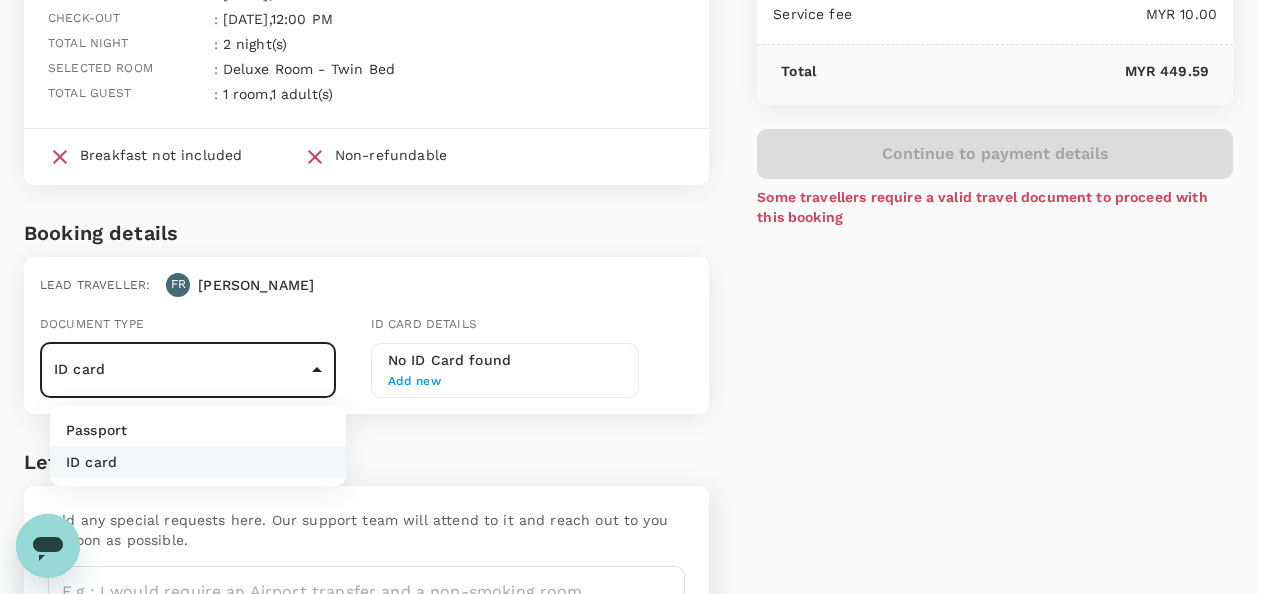 click on "Passport ID card" at bounding box center (198, 446) 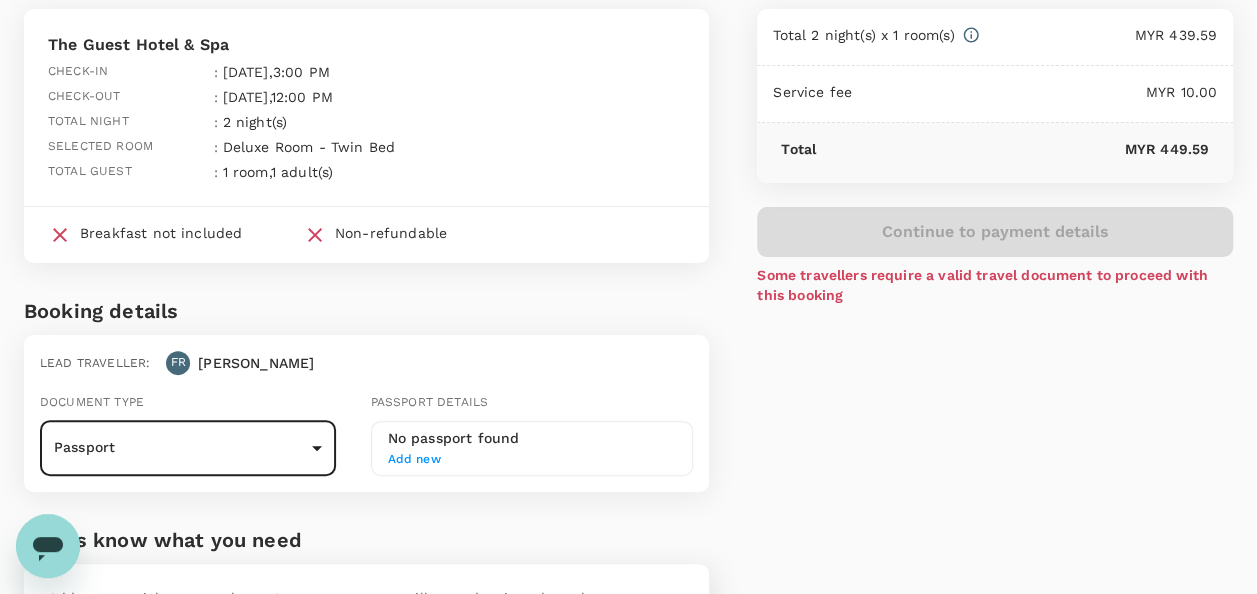 scroll, scrollTop: 0, scrollLeft: 0, axis: both 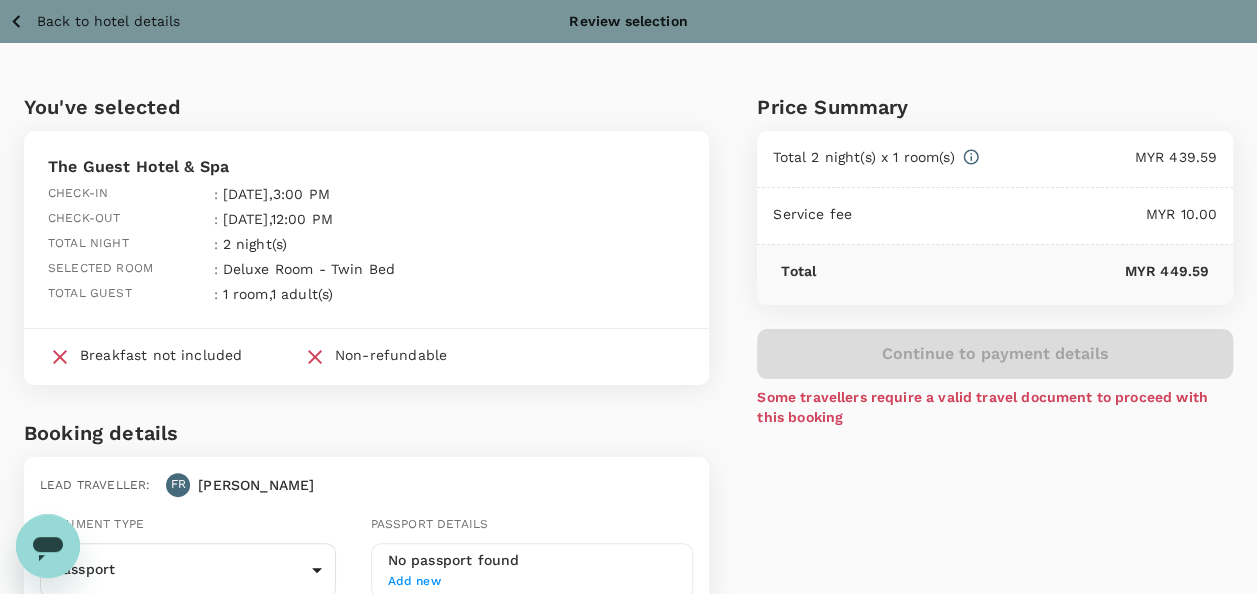 click 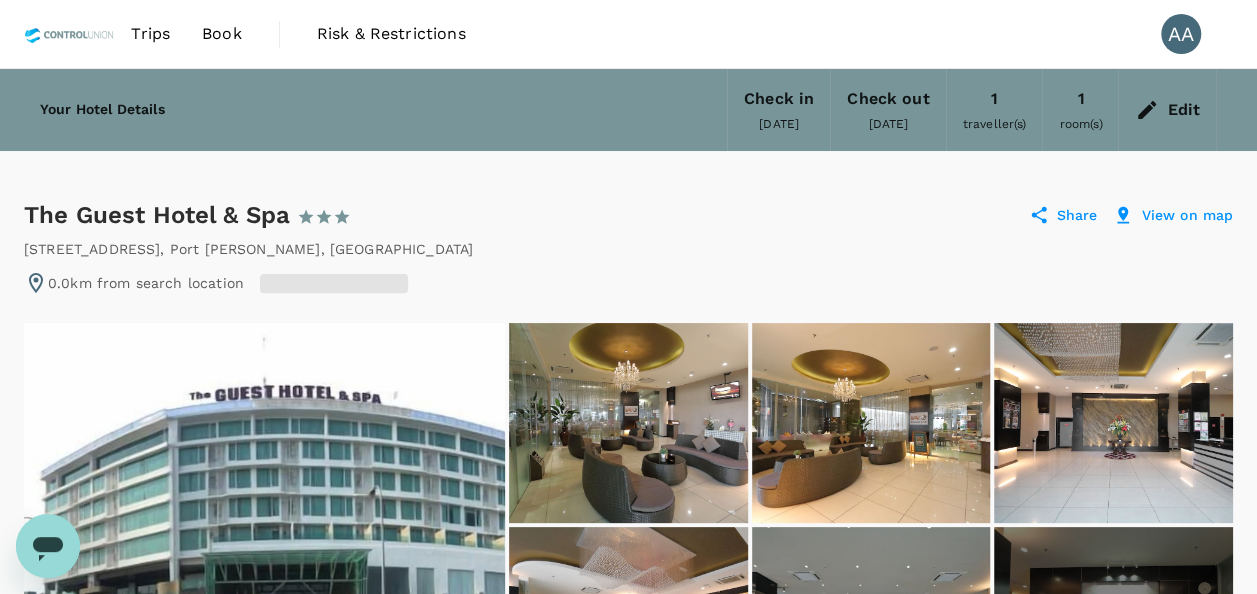 click on "Trips Book Risk & Restrictions AA" at bounding box center (628, 34) 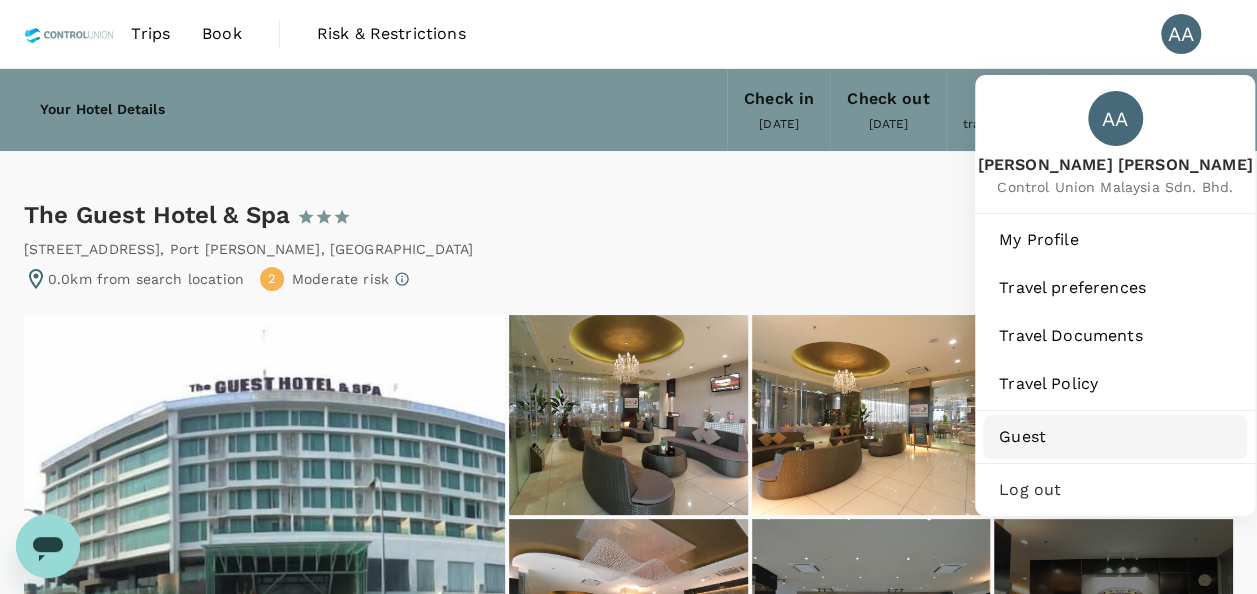 click on "Guest" at bounding box center [1115, 437] 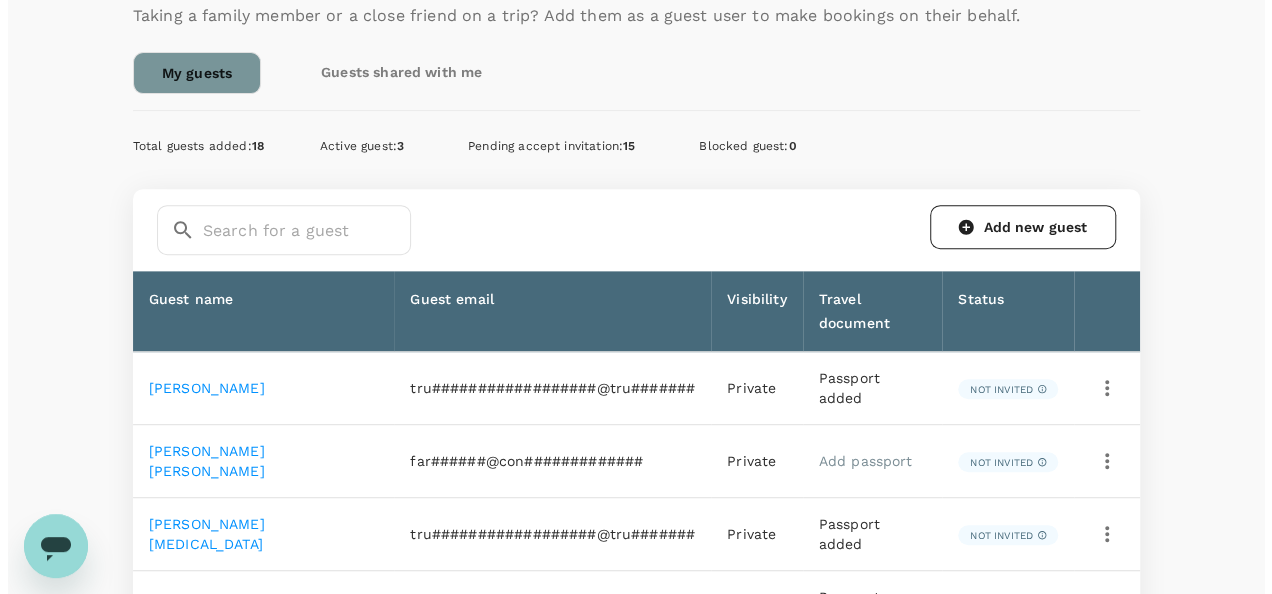 scroll, scrollTop: 400, scrollLeft: 0, axis: vertical 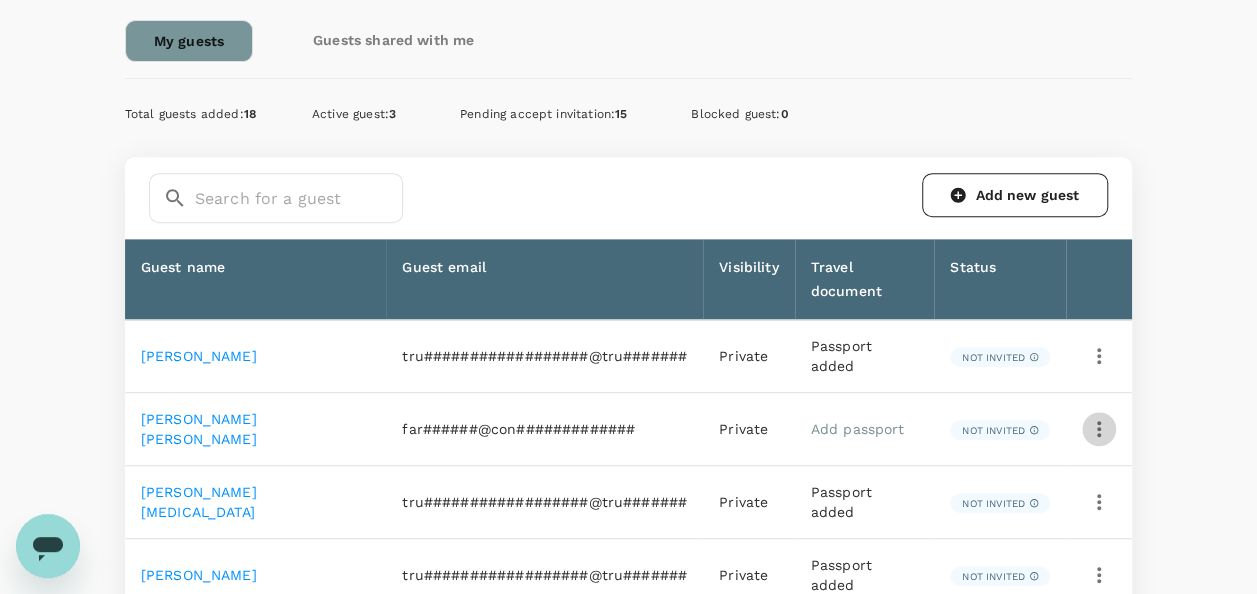 click 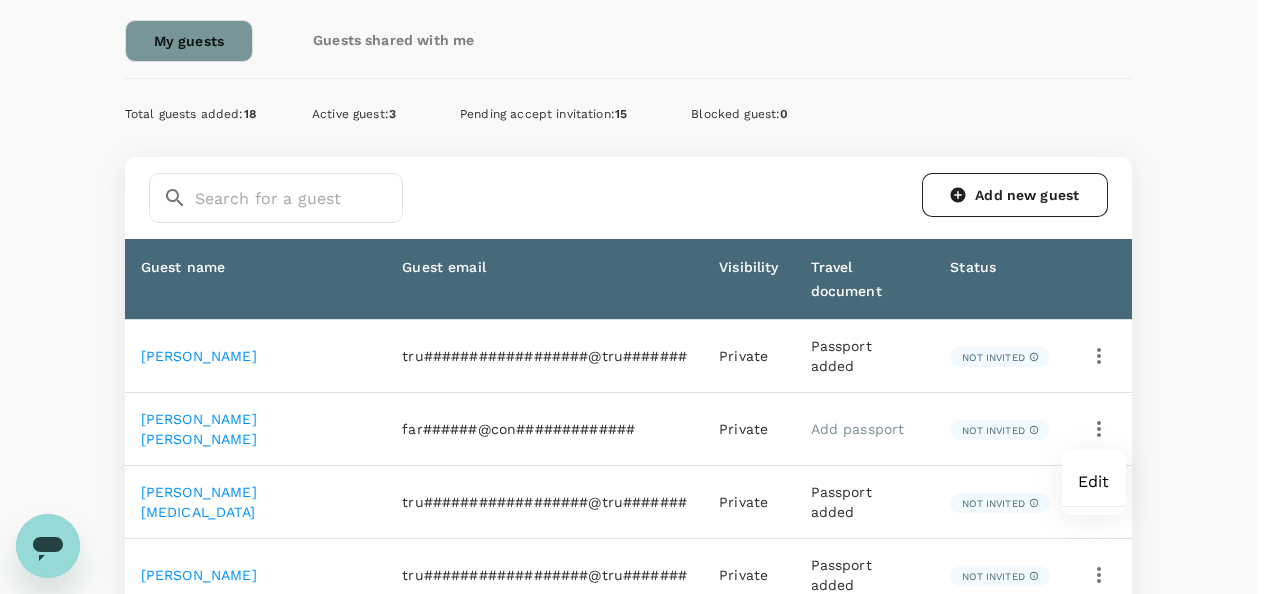 click on "Edit" at bounding box center [1094, 482] 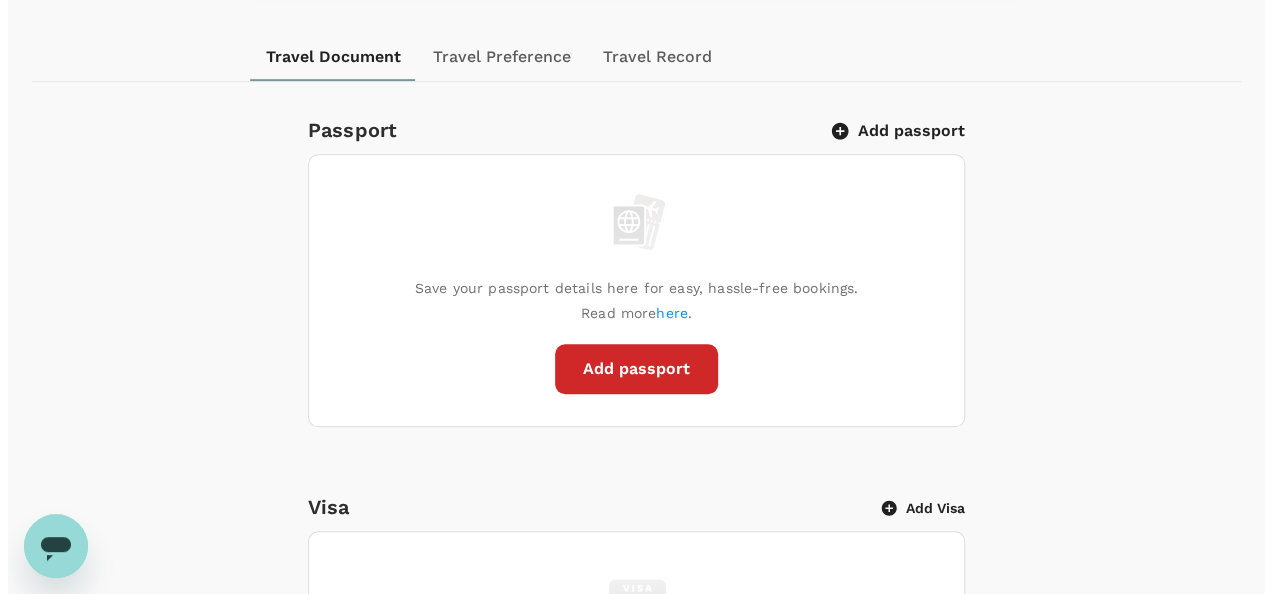 scroll, scrollTop: 600, scrollLeft: 0, axis: vertical 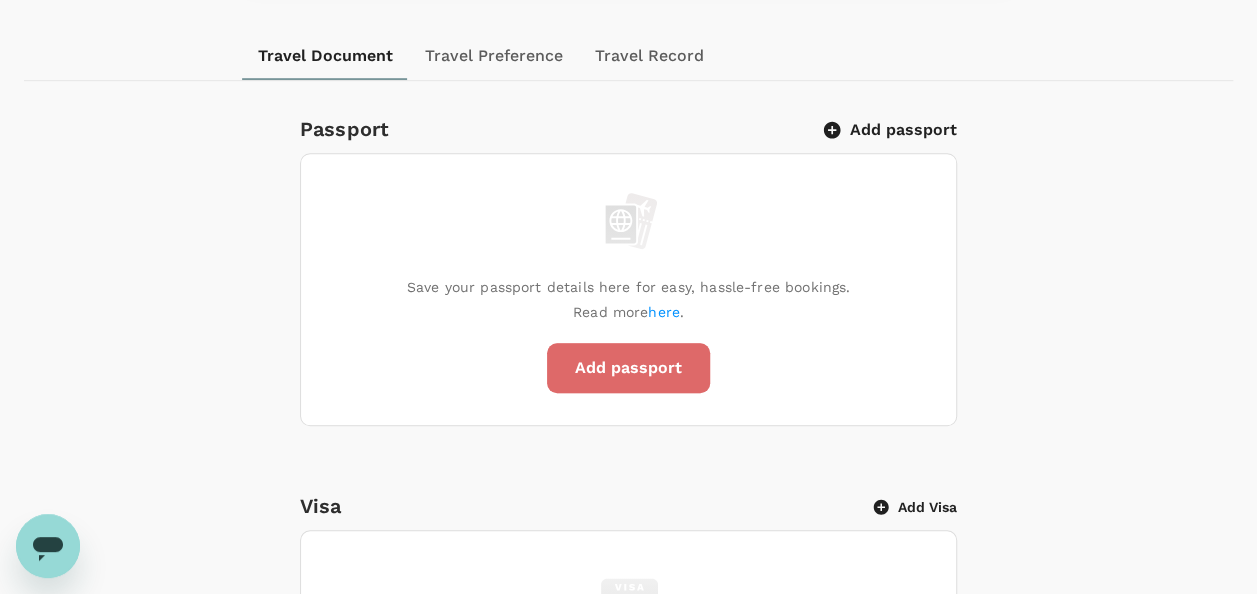 click on "Add passport" at bounding box center (628, 368) 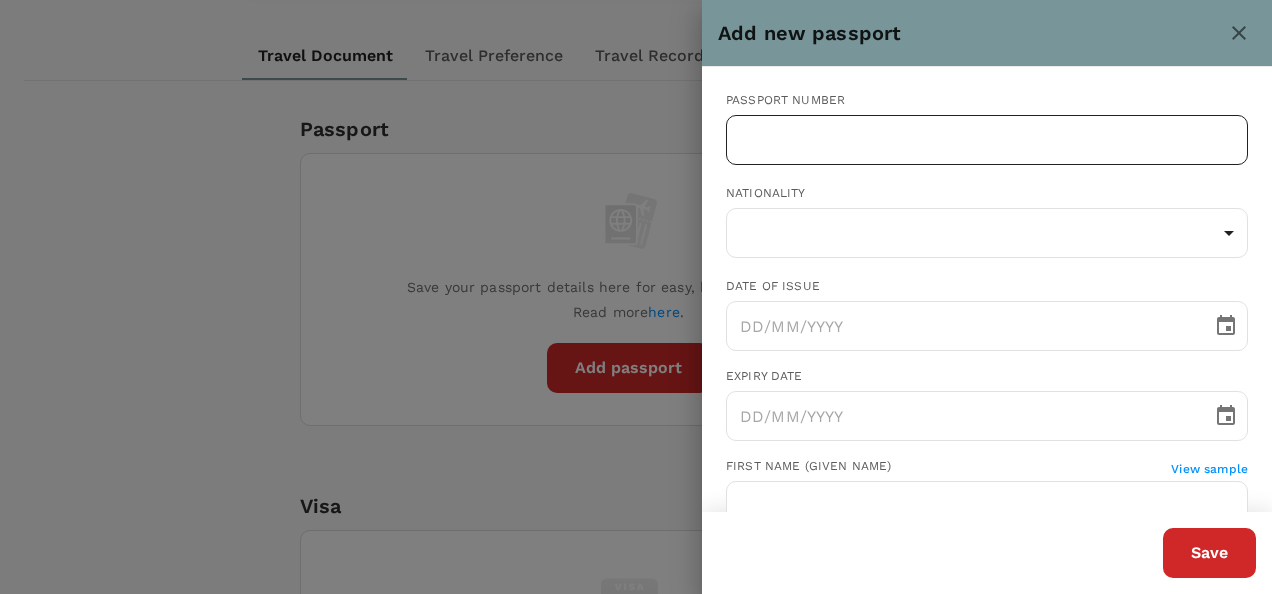 click at bounding box center (987, 140) 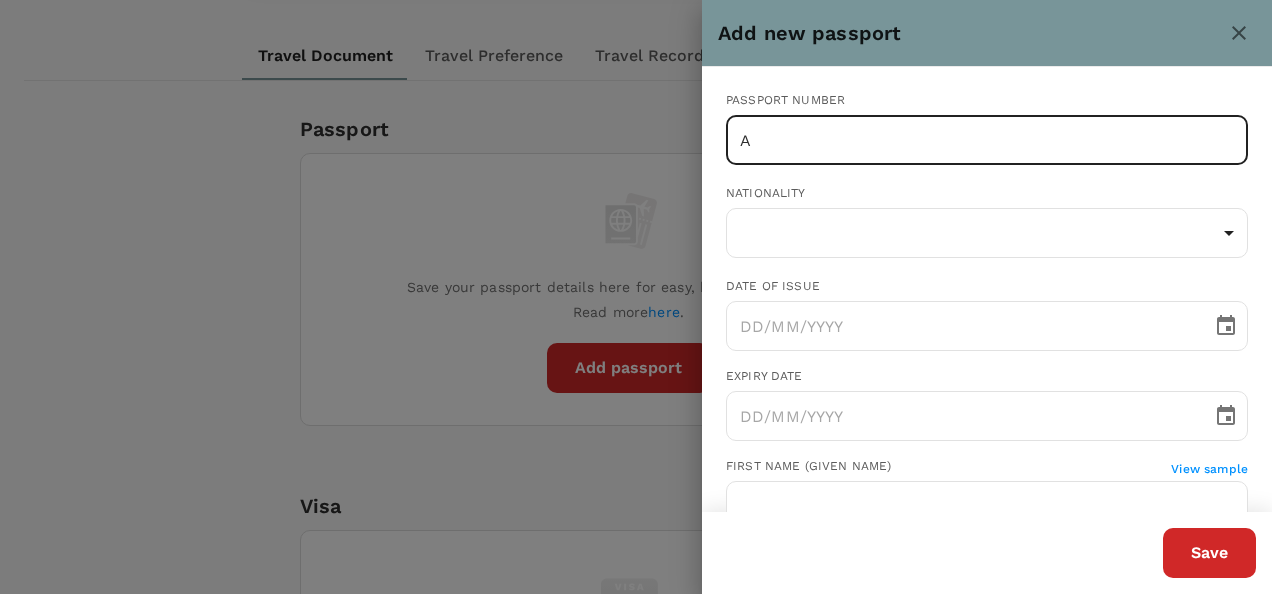 click on "A" at bounding box center (987, 140) 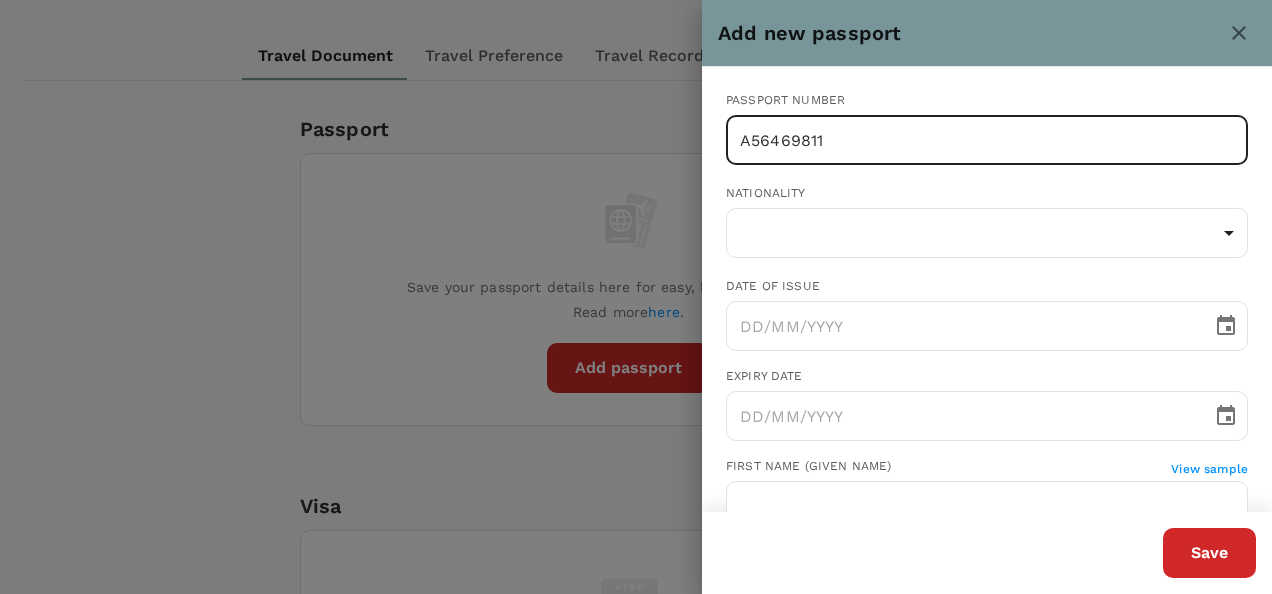 click on "A56469811" at bounding box center [987, 140] 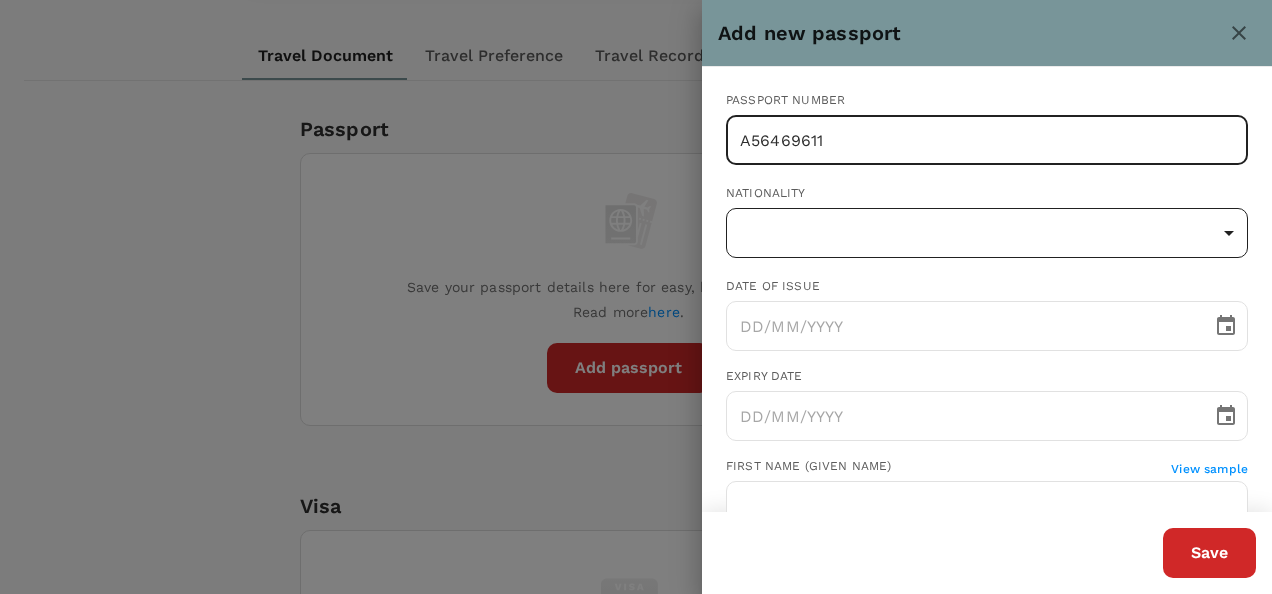 type on "A56469611" 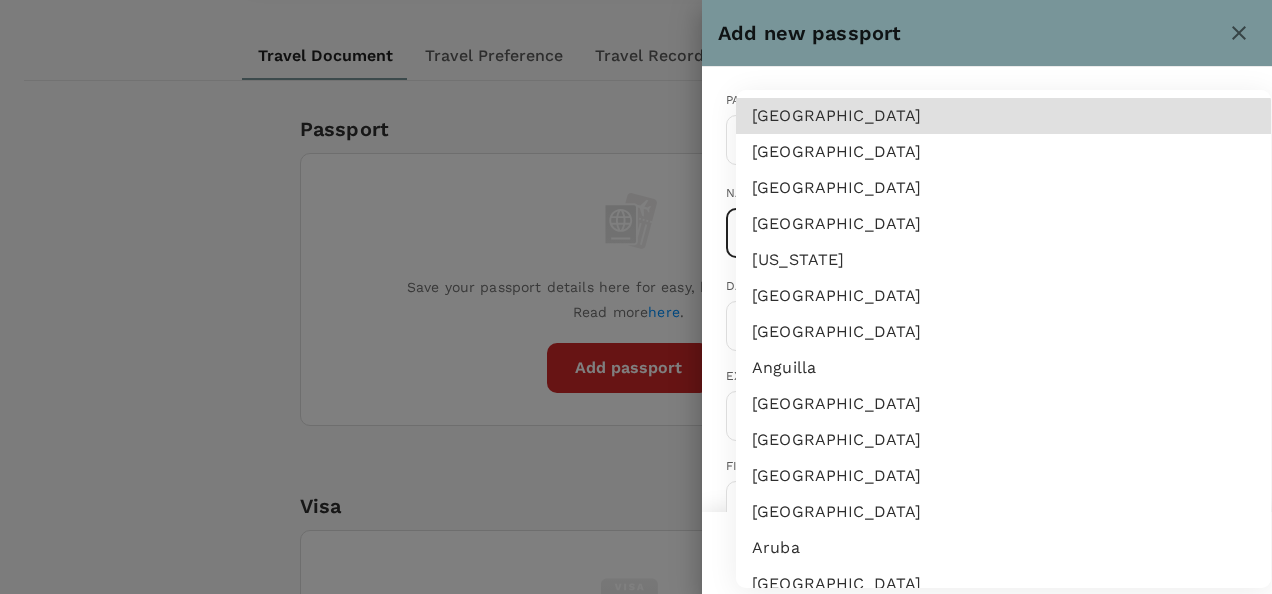 type 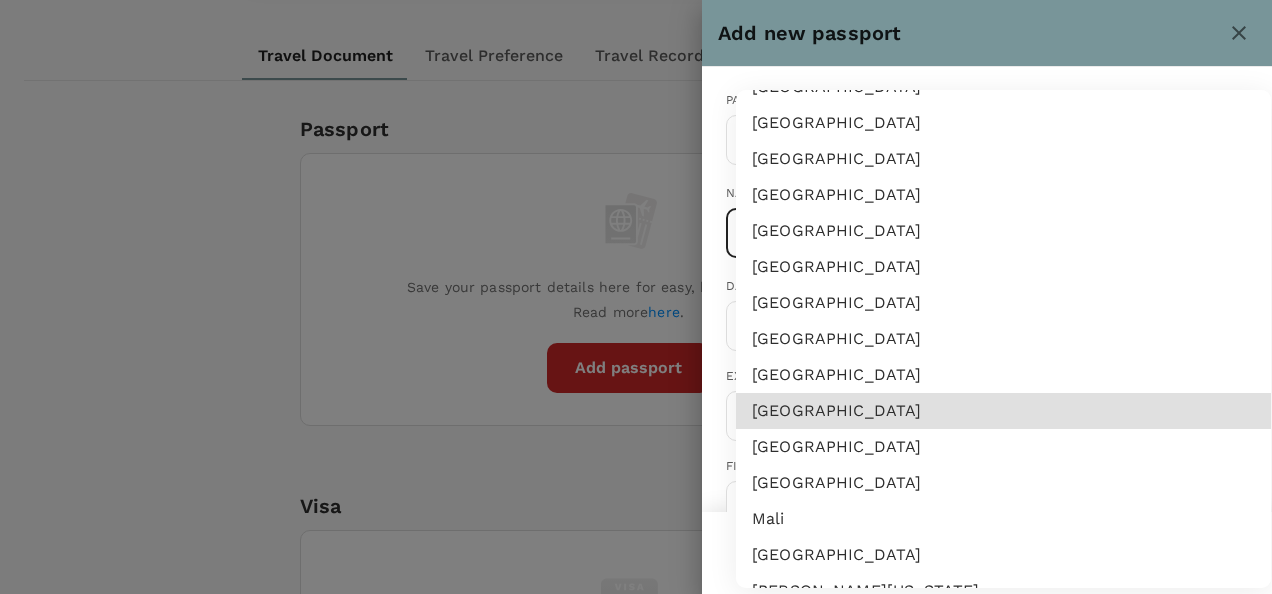 type 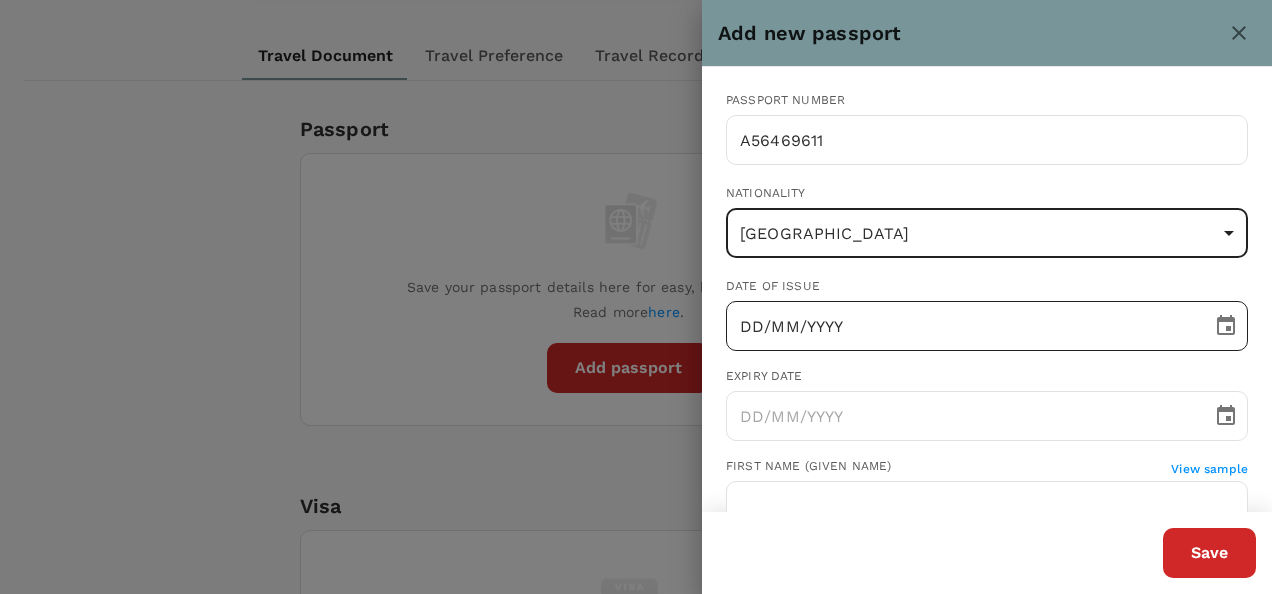click on "DD/MM/YYYY" at bounding box center [962, 326] 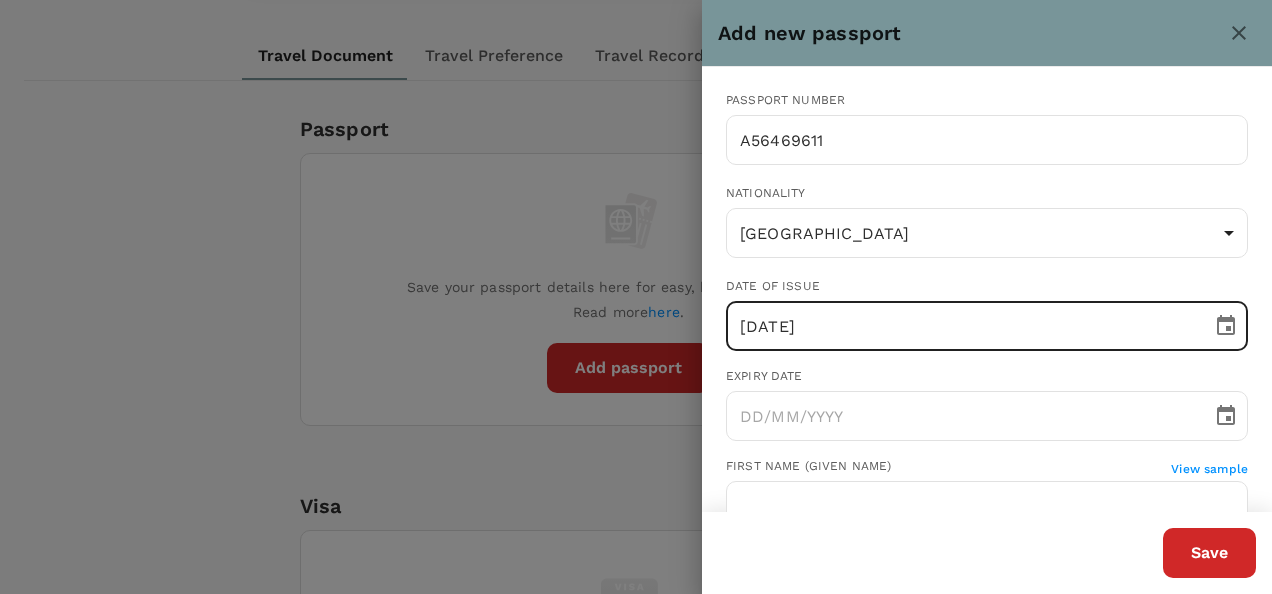 type on "[DATE]" 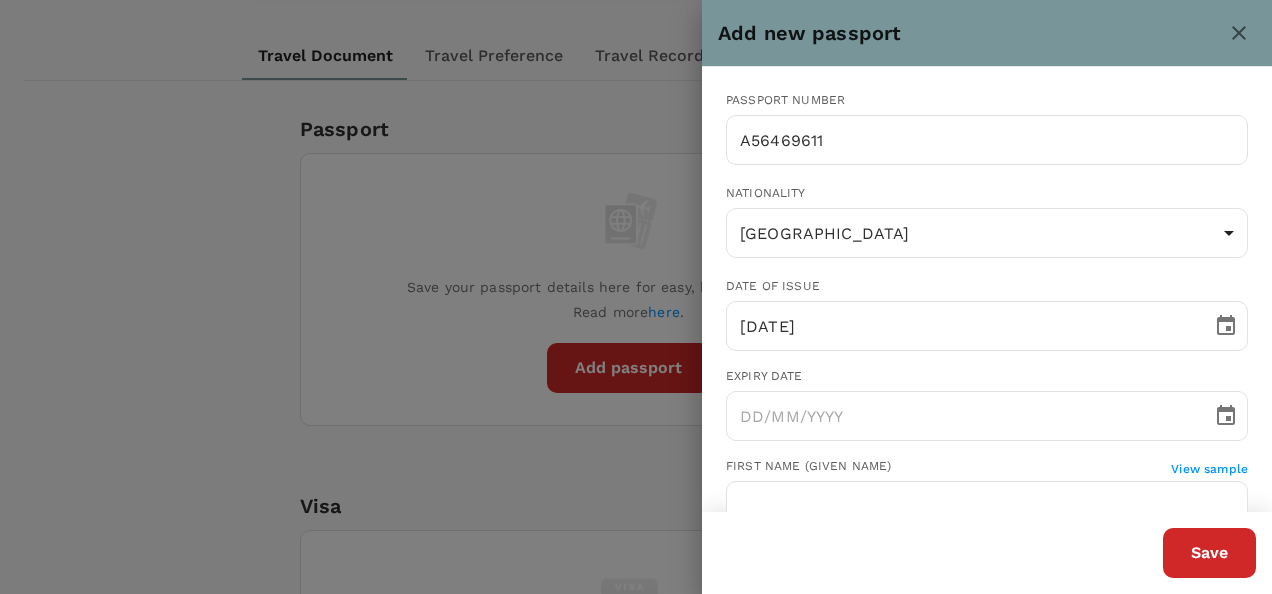 click on "Passport number [PASSPORT] ​ Nationality [DEMOGRAPHIC_DATA] MY ​ Date of issue [DATE] ​ Expiry date ​ First name (Given name) View sample ​ Last name (Family name) View sample ​ Gender [DEMOGRAPHIC_DATA] [DEMOGRAPHIC_DATA] Date of birth ​" at bounding box center (987, 453) 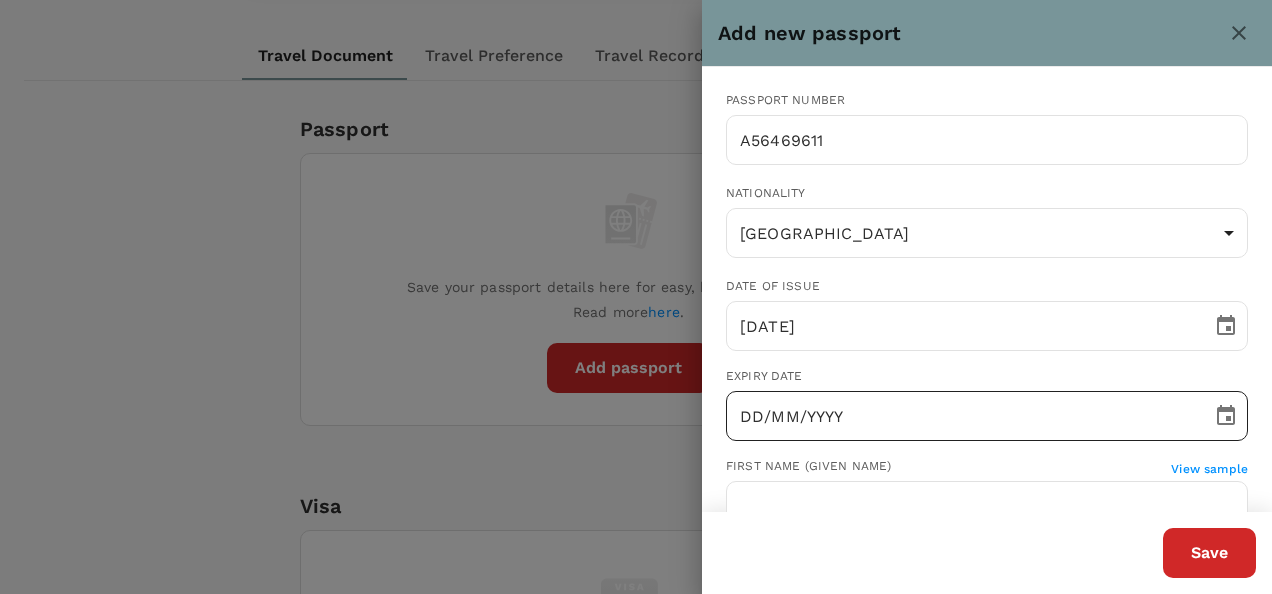 click on "DD/MM/YYYY" at bounding box center (962, 416) 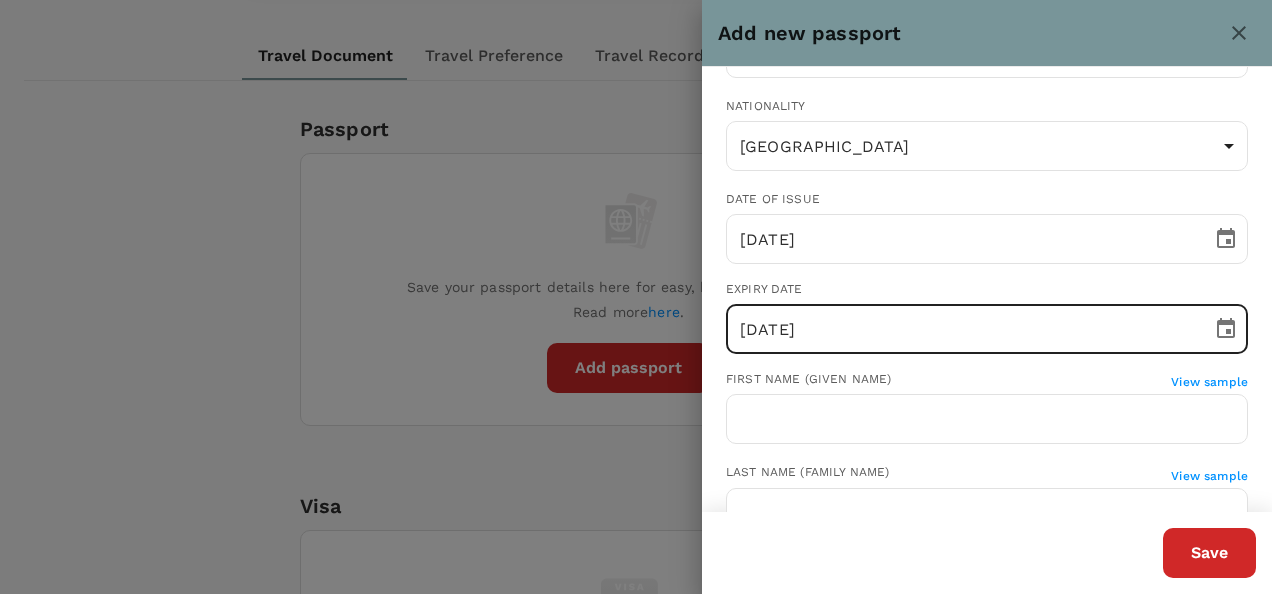 scroll, scrollTop: 200, scrollLeft: 0, axis: vertical 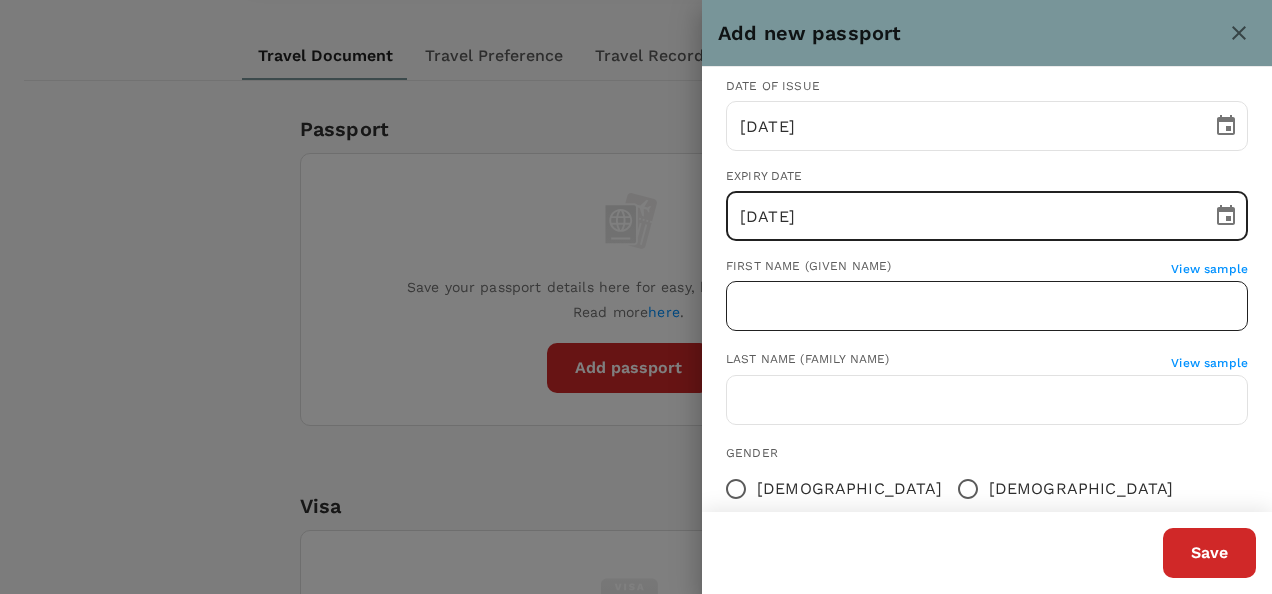 type on "[DATE]" 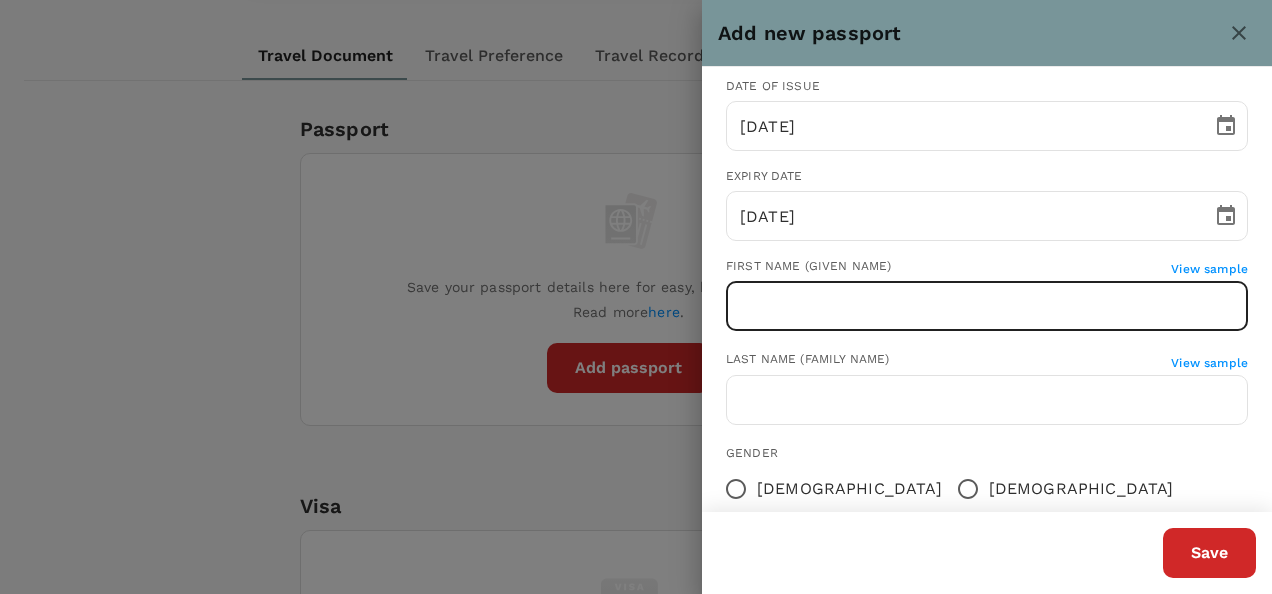 click at bounding box center [987, 306] 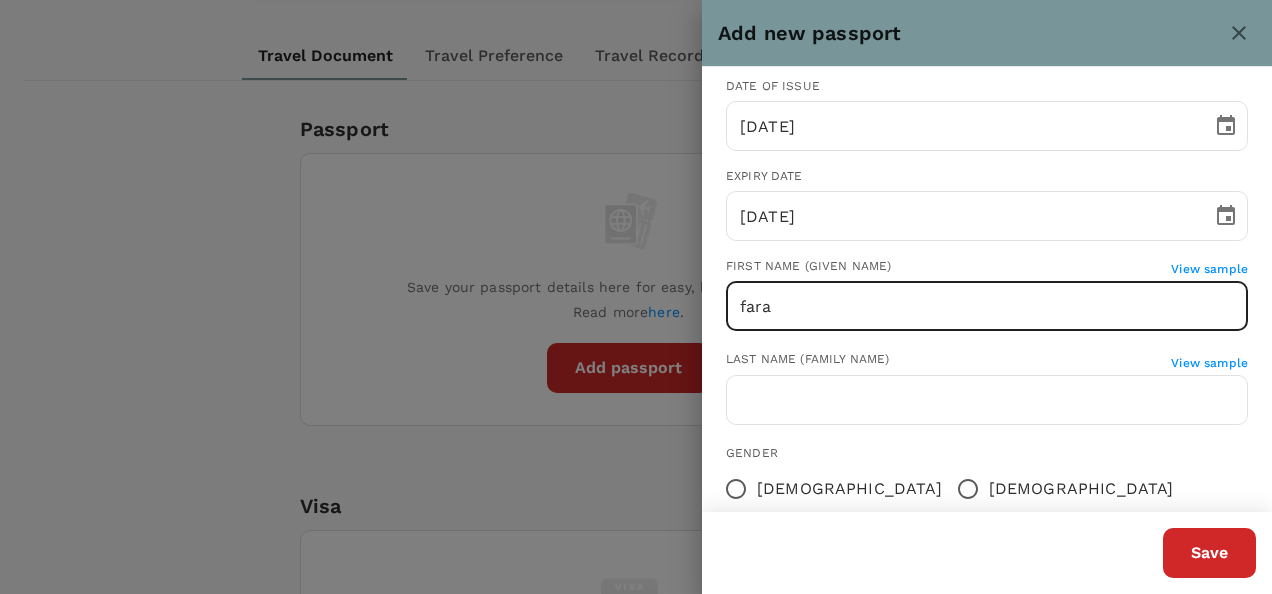type on "[PERSON_NAME]" 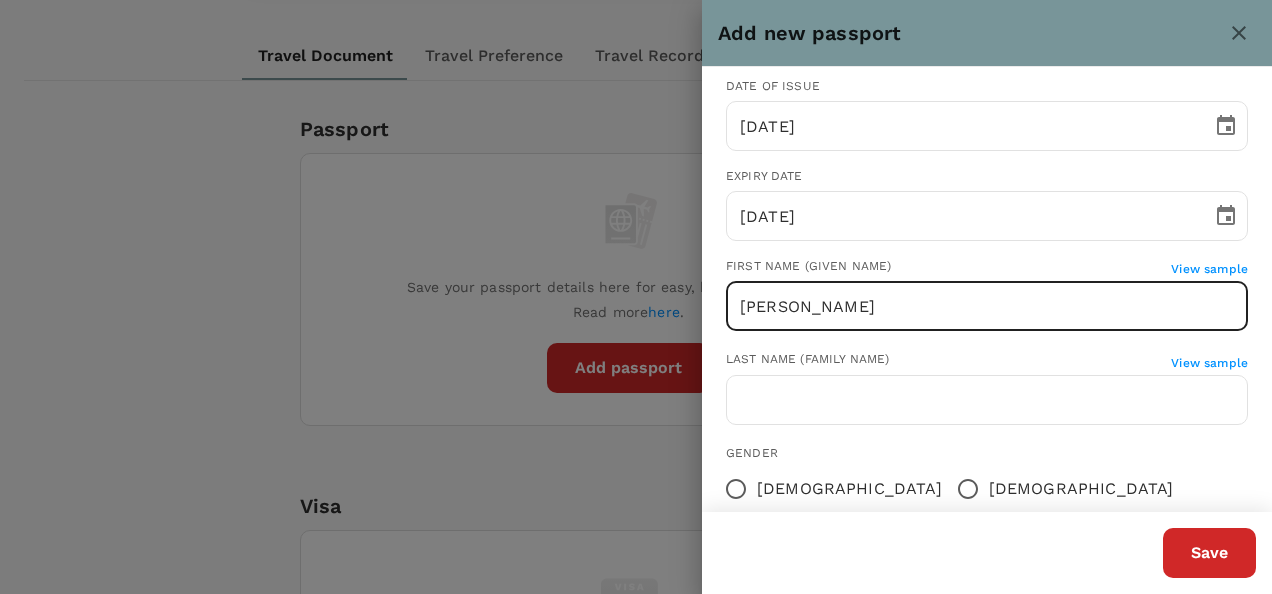 type on "[PERSON_NAME]" 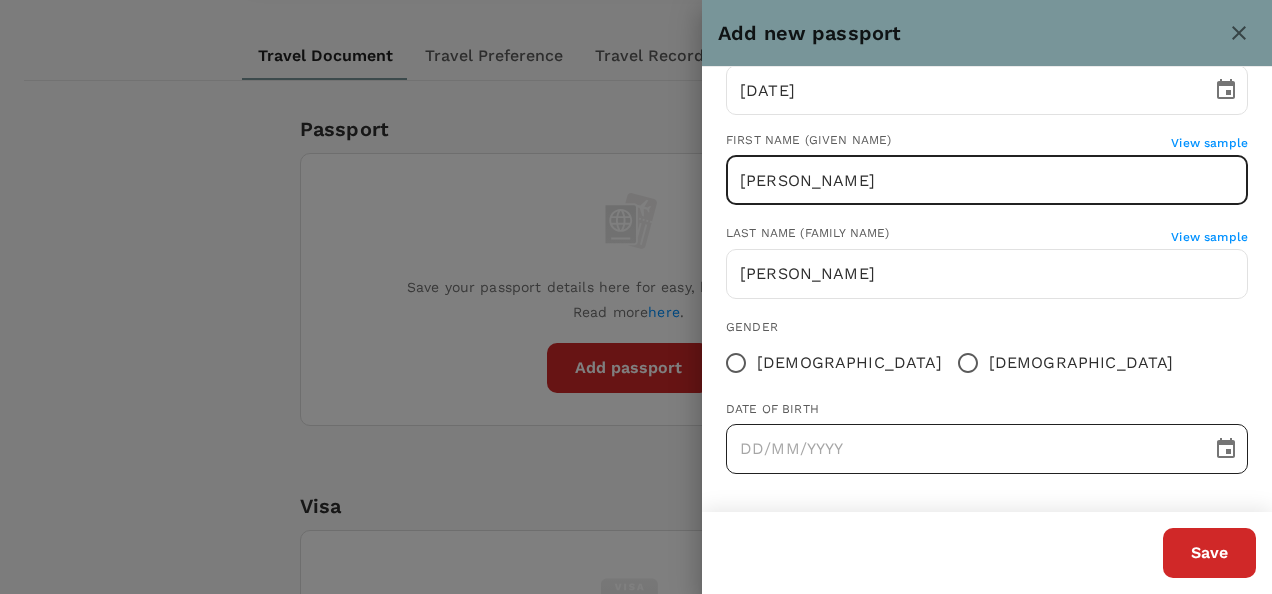 scroll, scrollTop: 327, scrollLeft: 0, axis: vertical 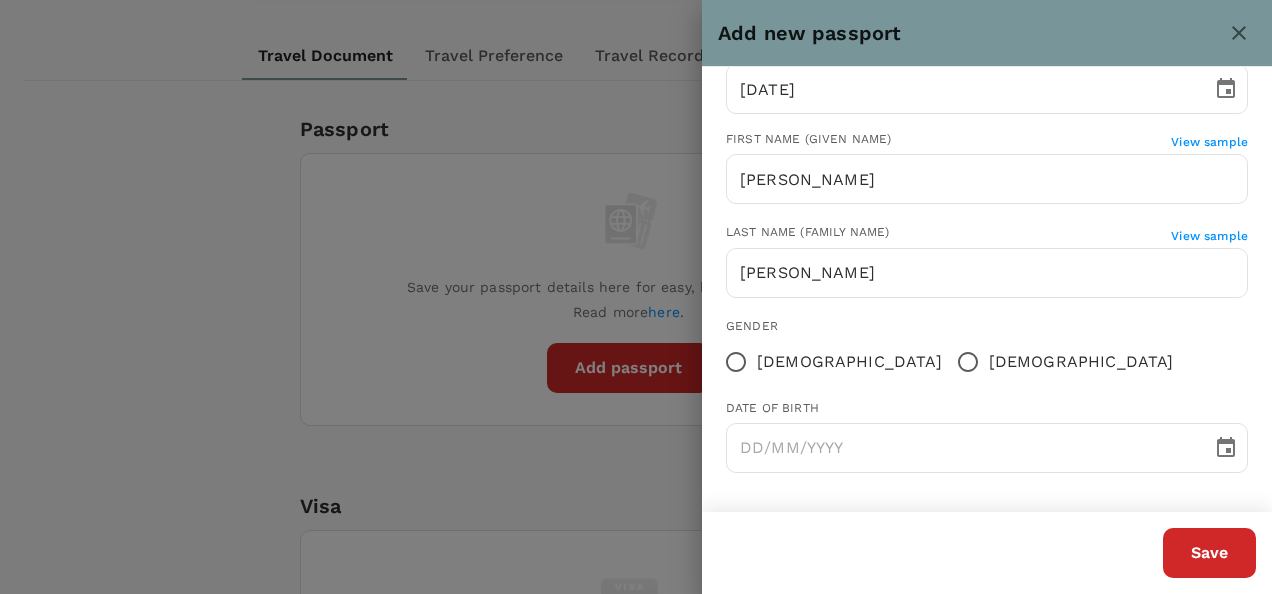 click on "[DEMOGRAPHIC_DATA]" at bounding box center [849, 362] 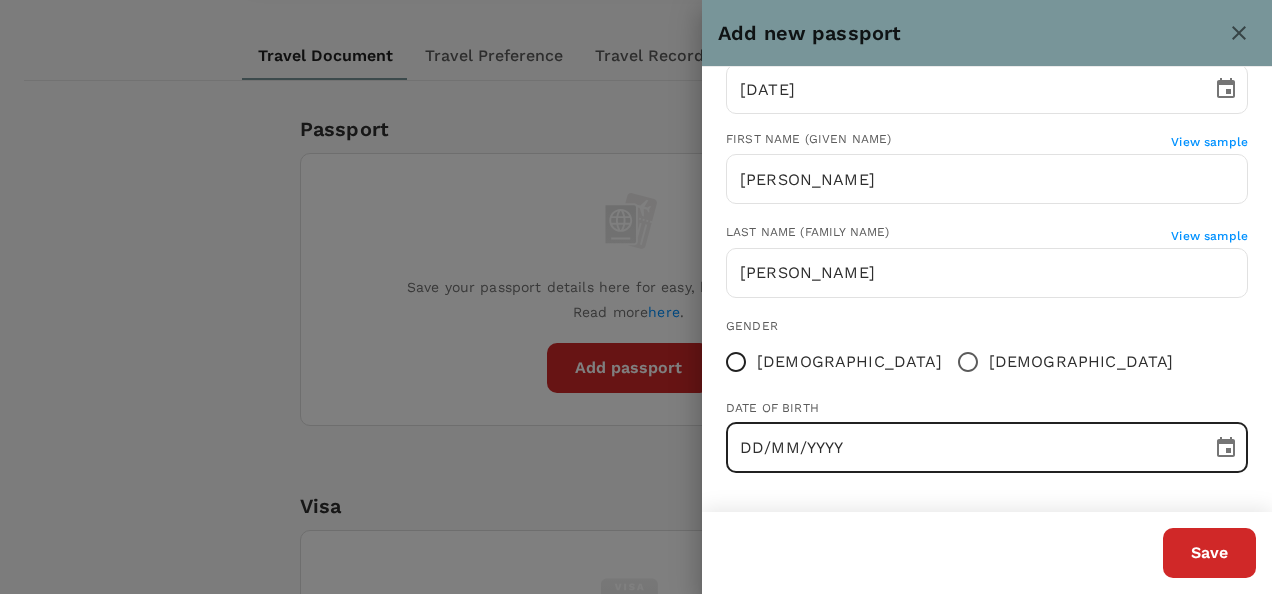 click on "DD/MM/YYYY" at bounding box center [962, 448] 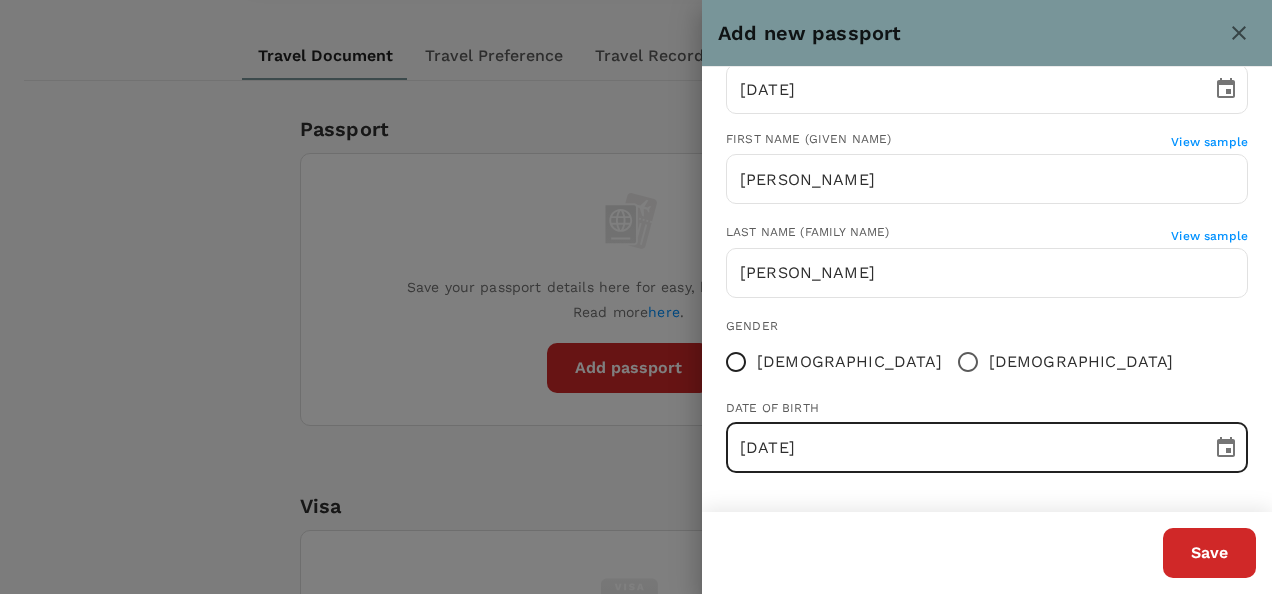 click on "[DATE]" at bounding box center [962, 448] 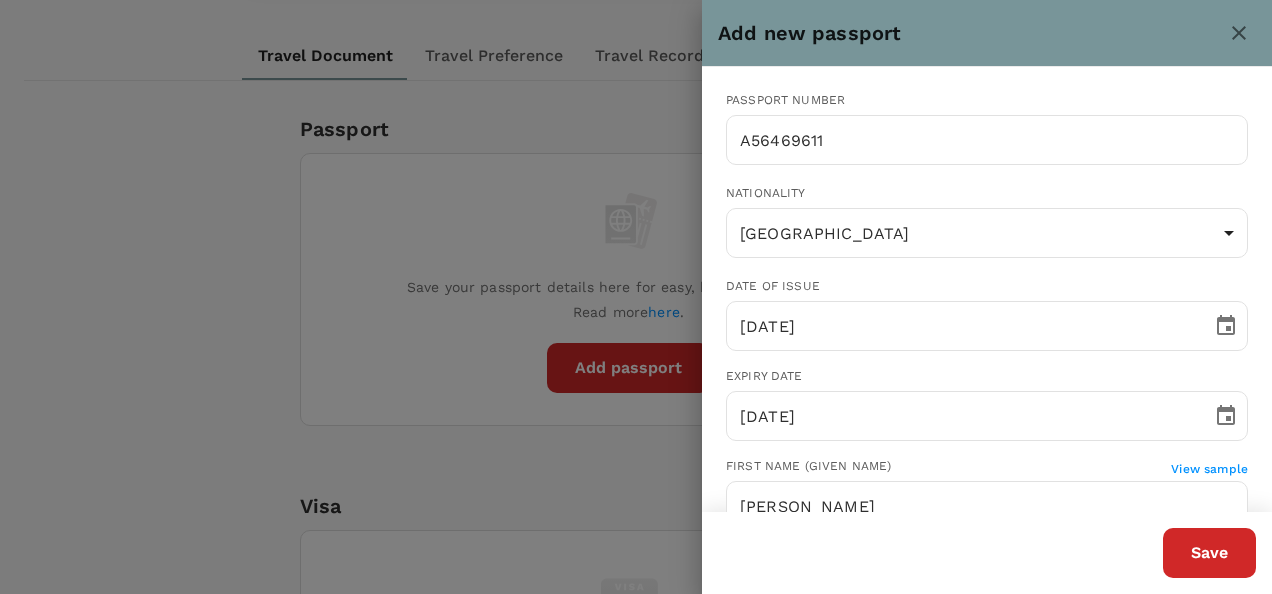 scroll, scrollTop: 0, scrollLeft: 0, axis: both 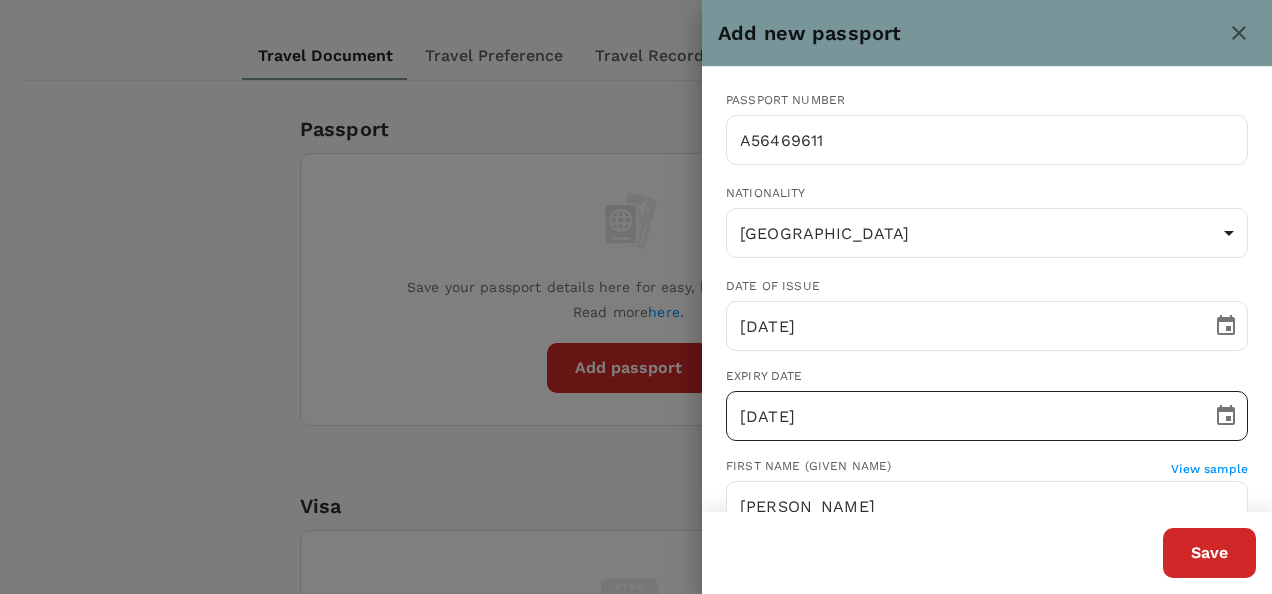 type on "[DATE]" 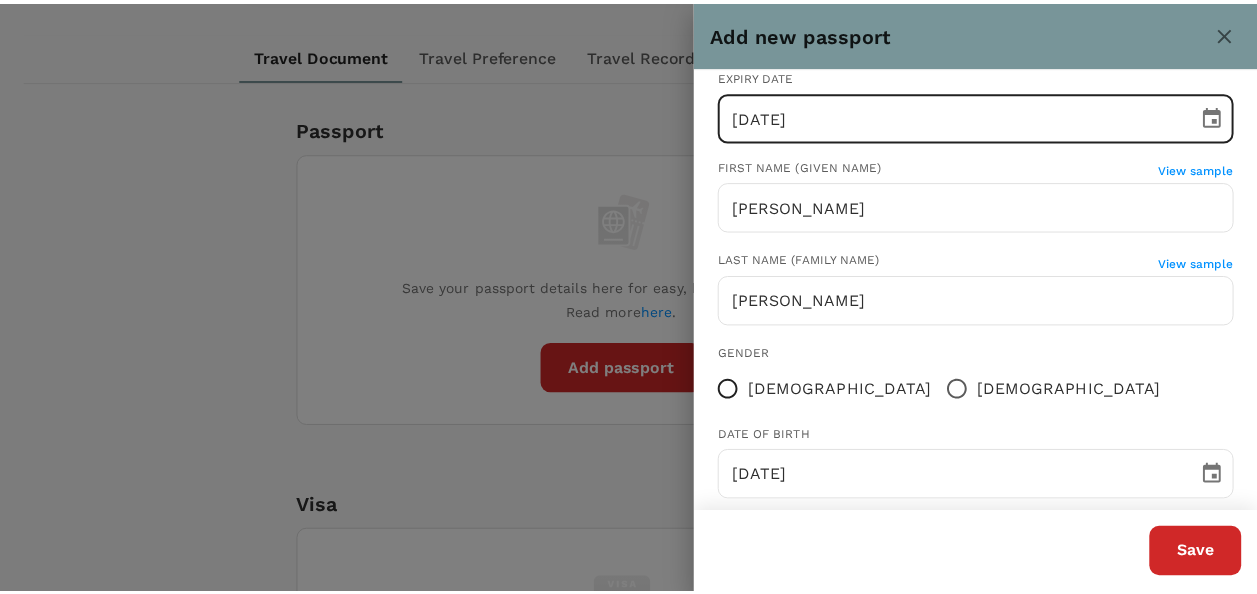 scroll, scrollTop: 327, scrollLeft: 0, axis: vertical 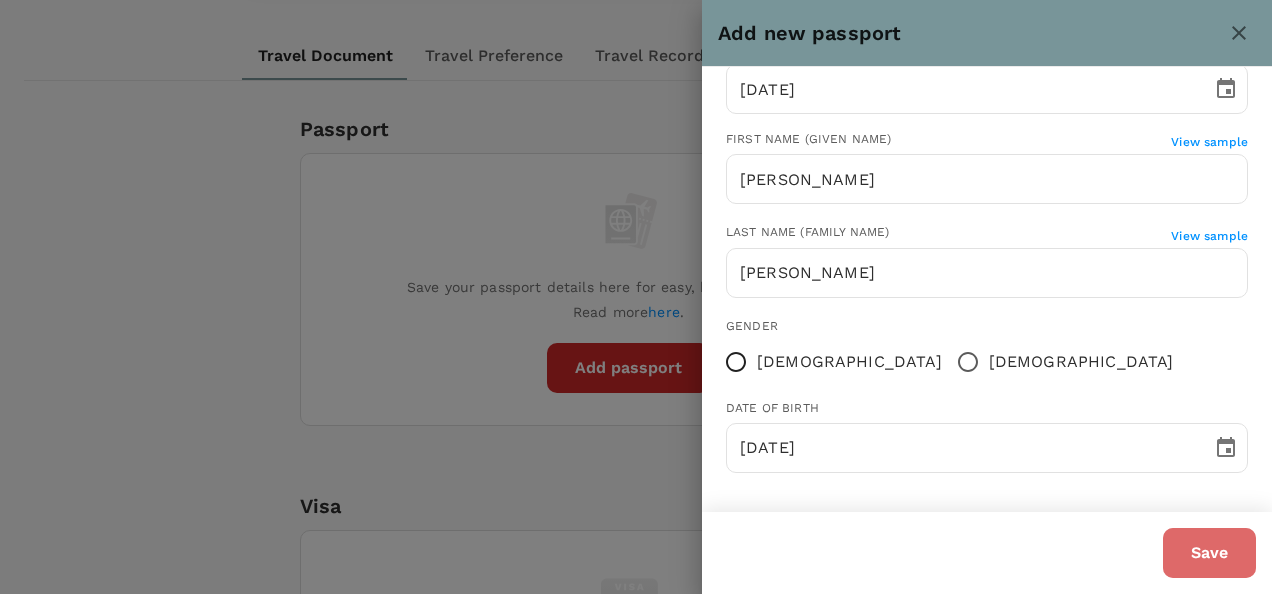 click on "Save" at bounding box center [1209, 553] 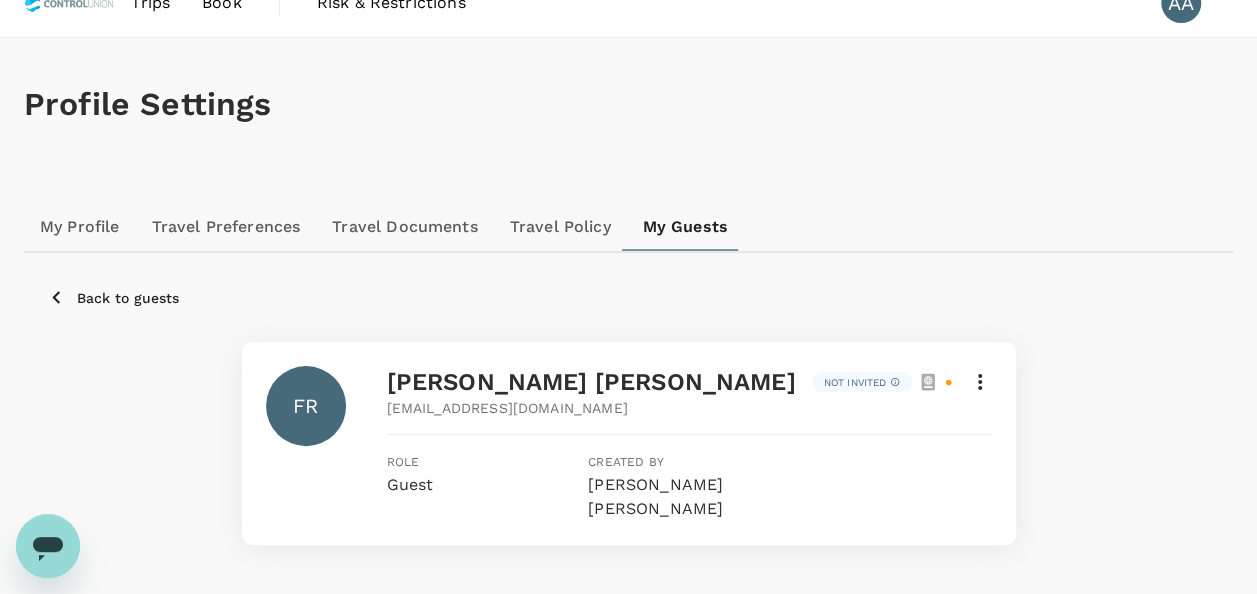 scroll, scrollTop: 0, scrollLeft: 0, axis: both 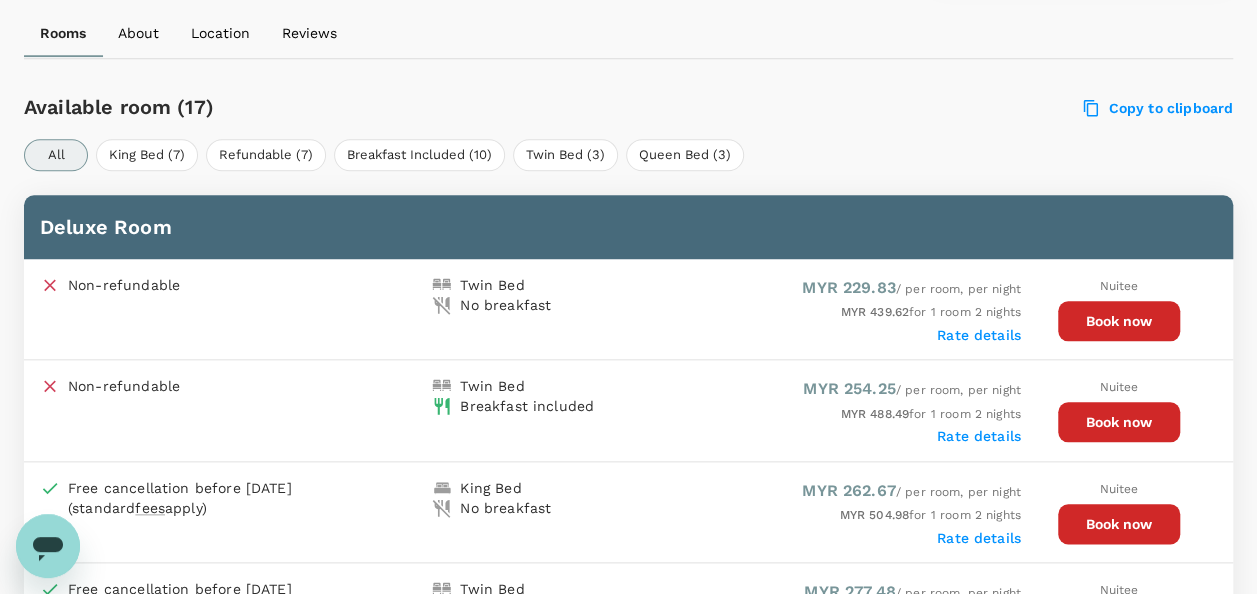 click on "Book now" at bounding box center [1119, 321] 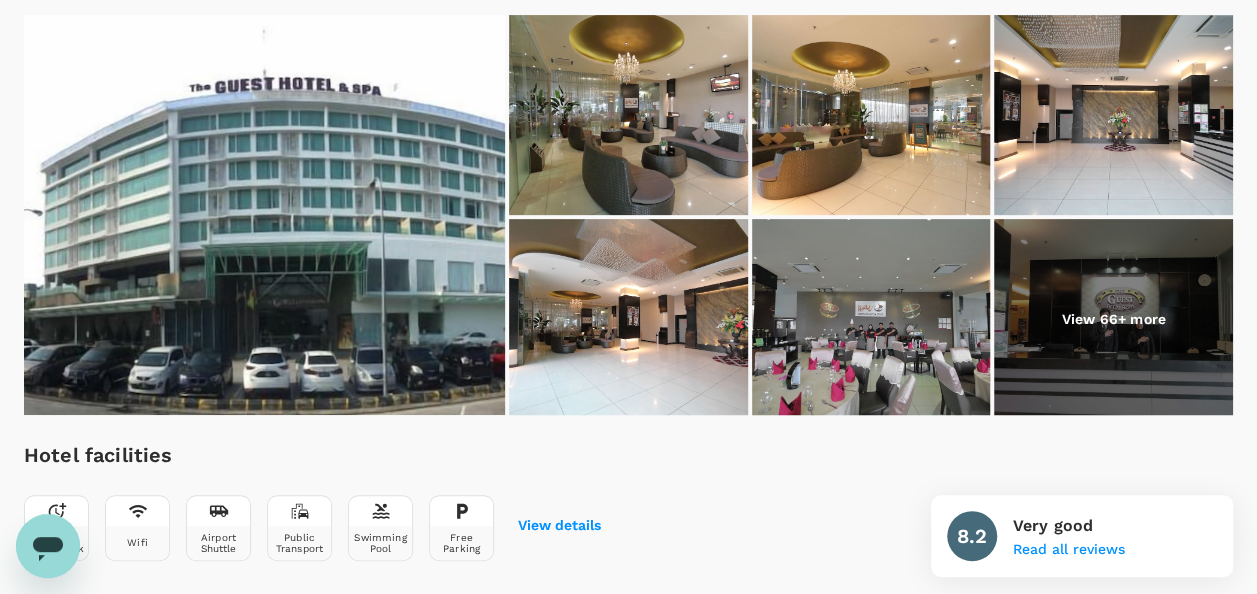 scroll, scrollTop: 77, scrollLeft: 0, axis: vertical 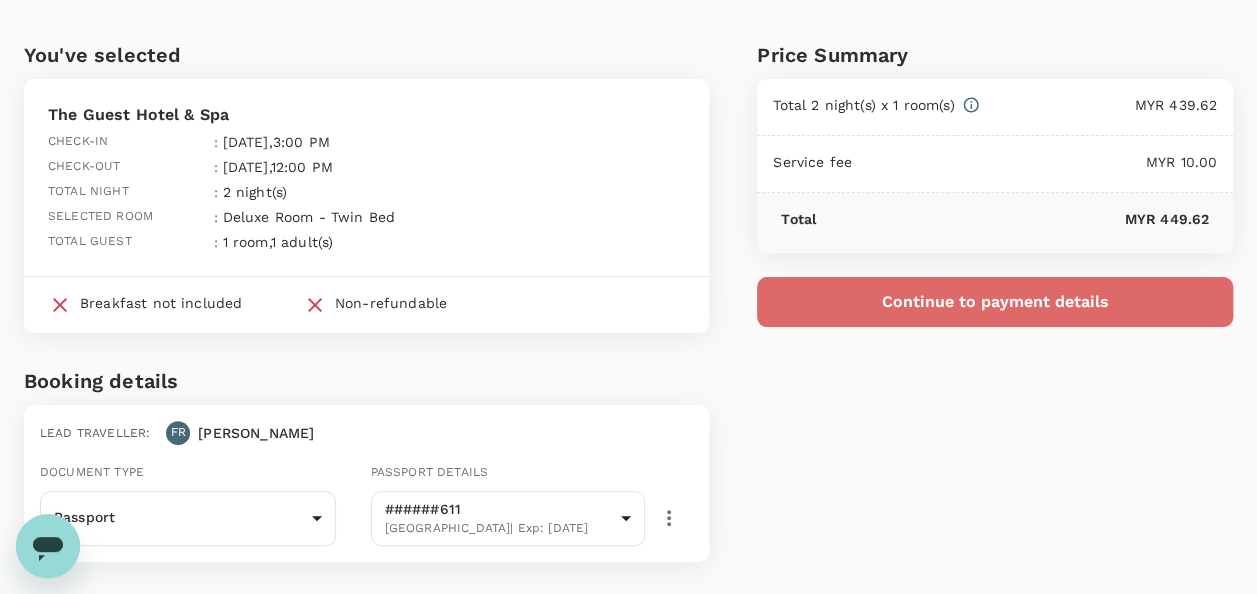 click on "Continue to payment details" at bounding box center [995, 302] 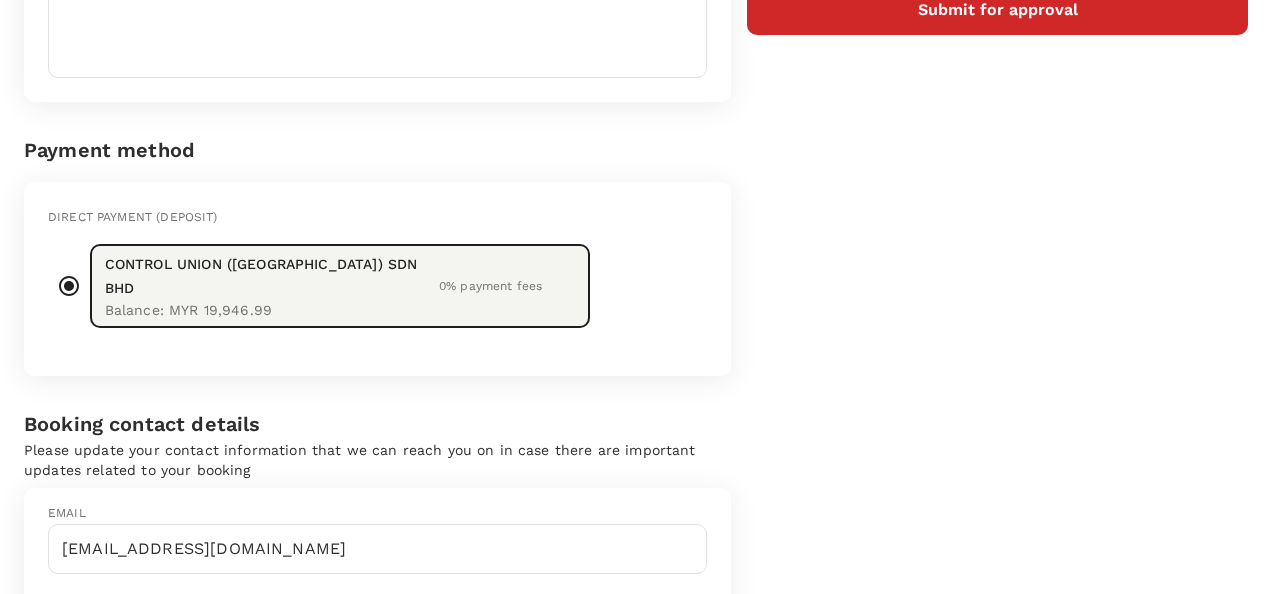 scroll, scrollTop: 0, scrollLeft: 0, axis: both 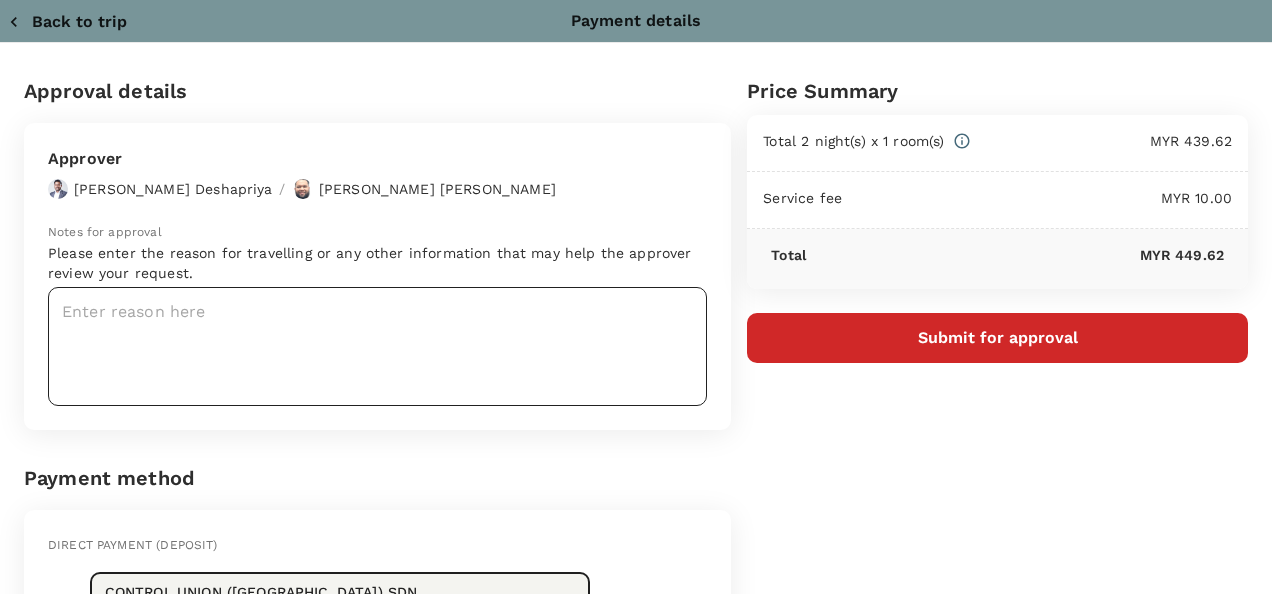 click at bounding box center (377, 346) 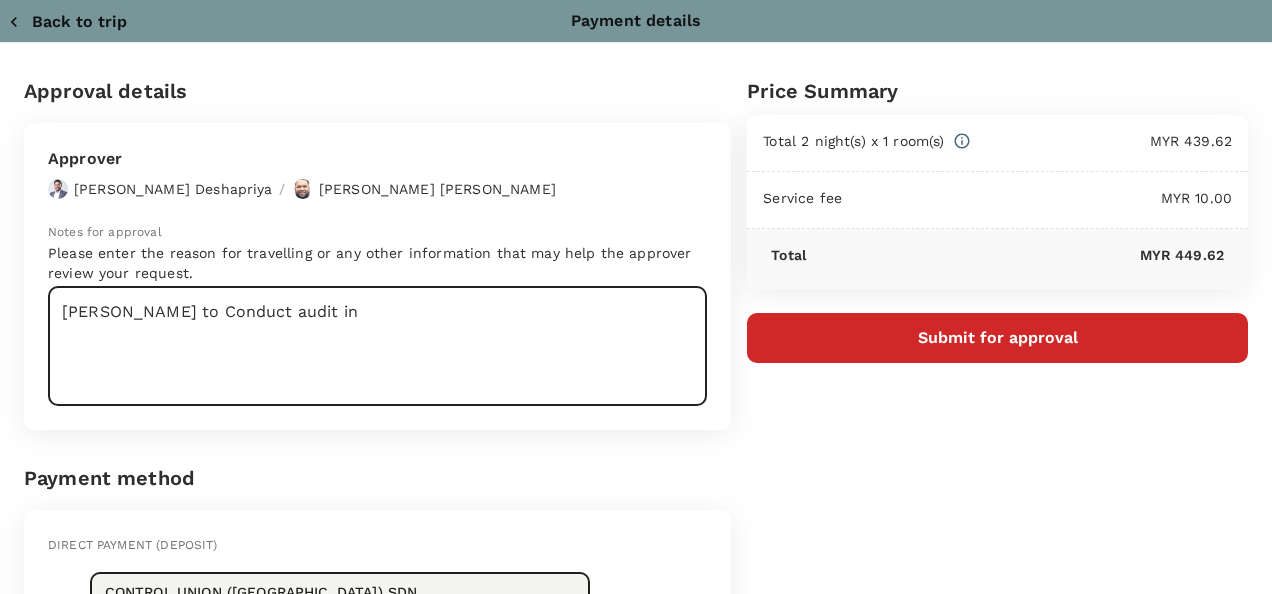 paste on "PRJ 855718 SD Guthrie Berhad - Sua Betong - HACCP (MY) - 1st Surveillance Audit" 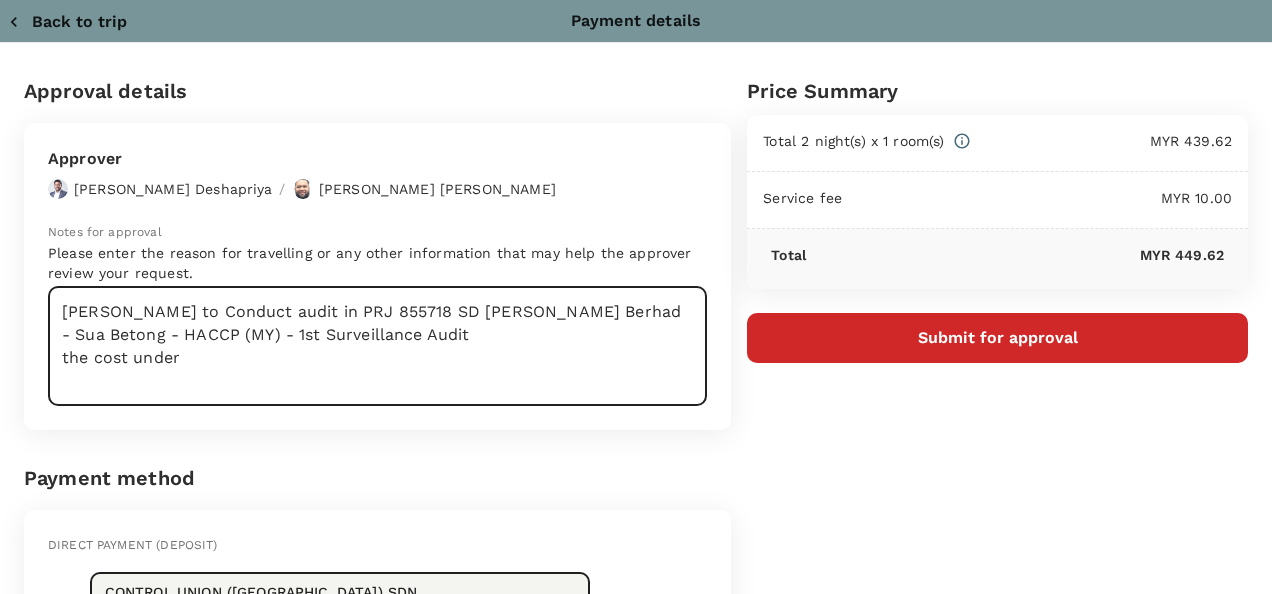 drag, startPoint x: 360, startPoint y: 313, endPoint x: 410, endPoint y: 321, distance: 50.635956 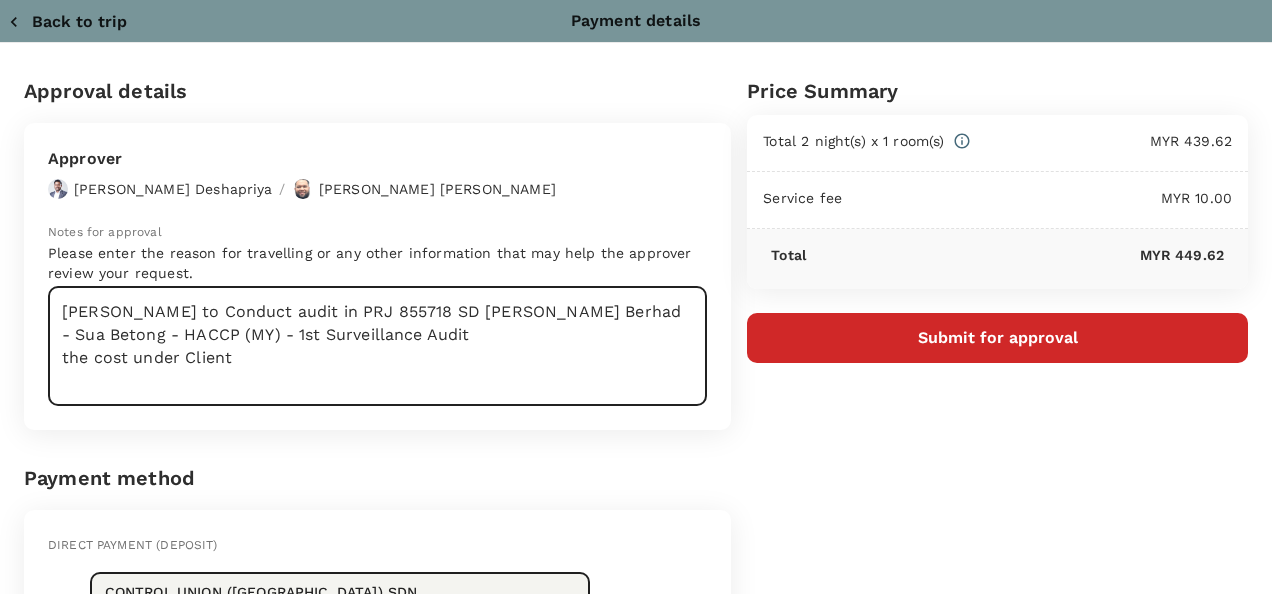 type on "Farah Hanis to Conduct audit in PRJ 855718 SD Guthrie Berhad - Sua Betong - HACCP (MY) - 1st Surveillance Audit
the cost under Client" 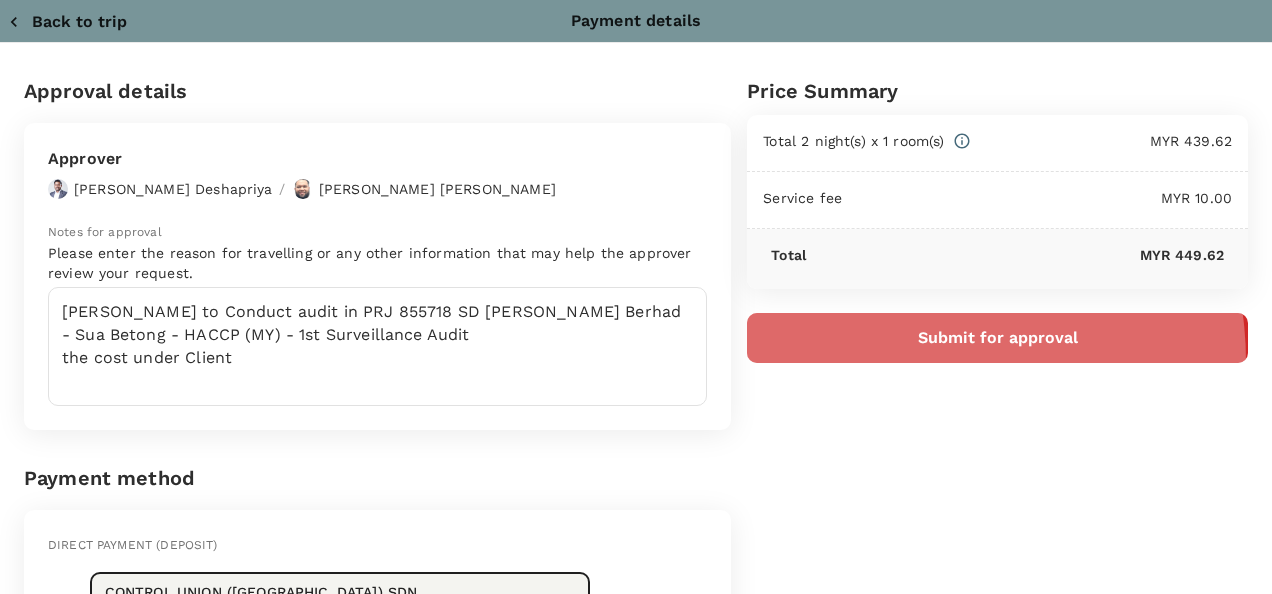 click on "Submit for approval" at bounding box center [997, 338] 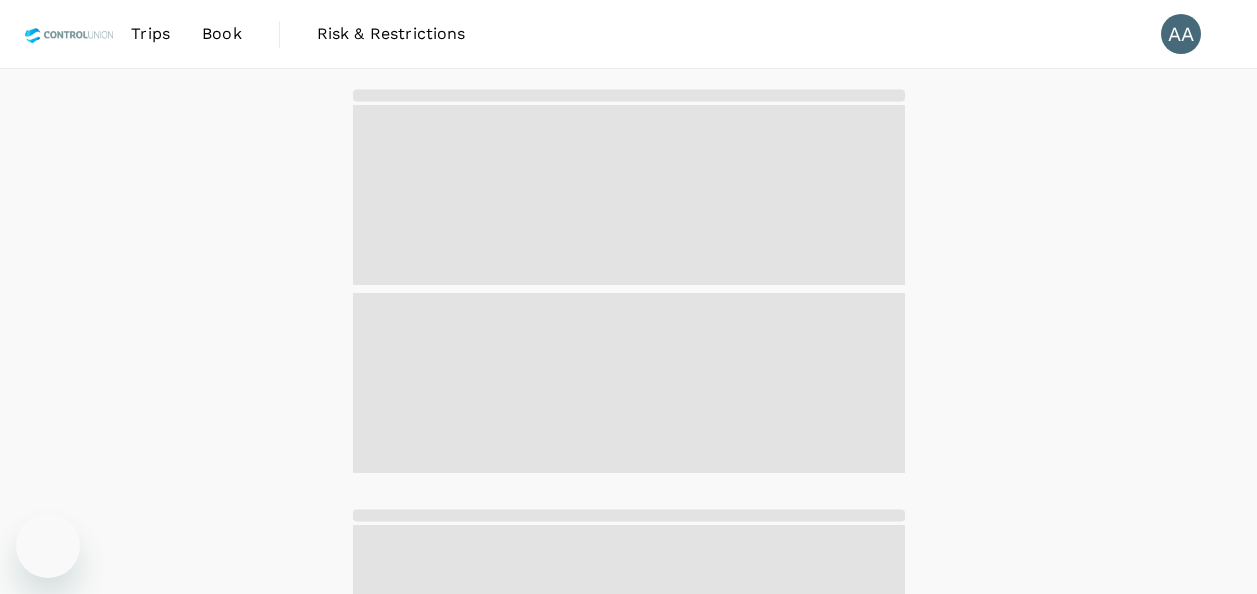 scroll, scrollTop: 0, scrollLeft: 0, axis: both 